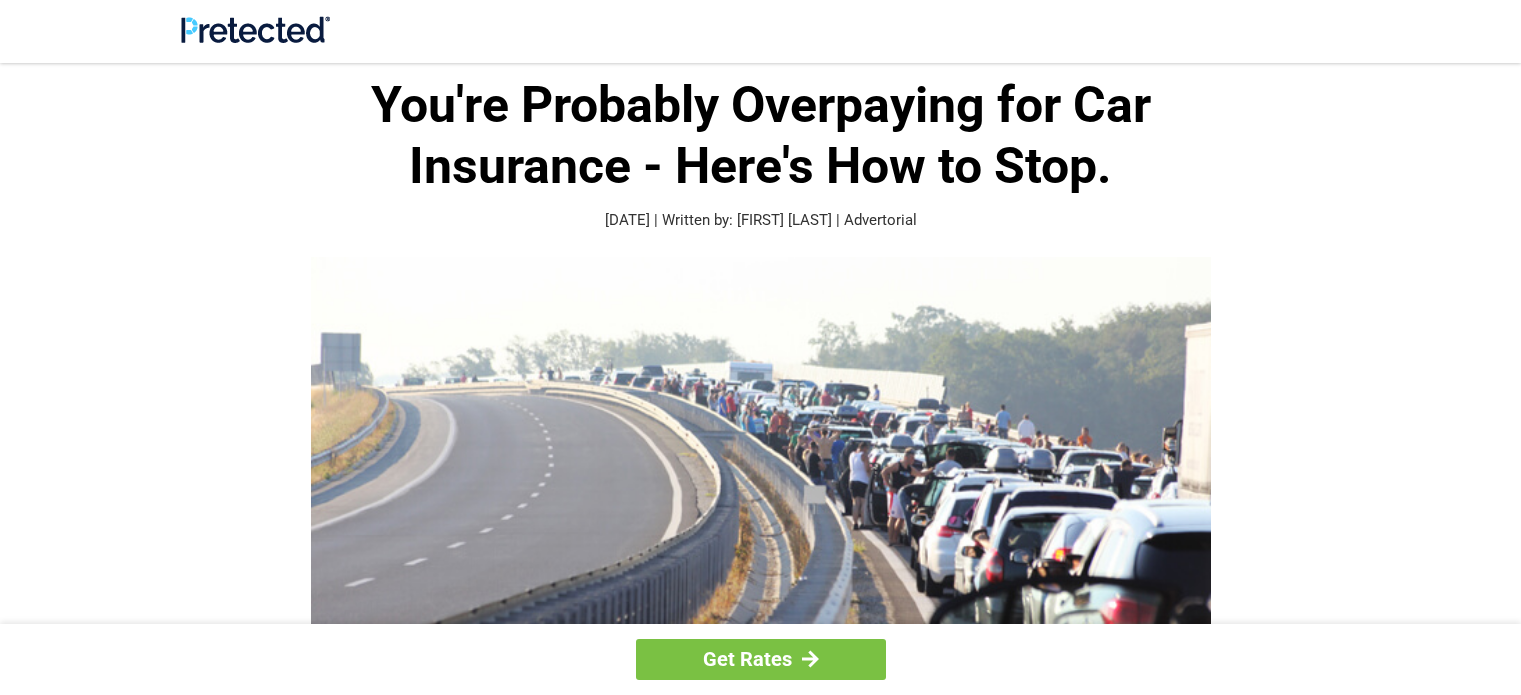 scroll, scrollTop: 0, scrollLeft: 0, axis: both 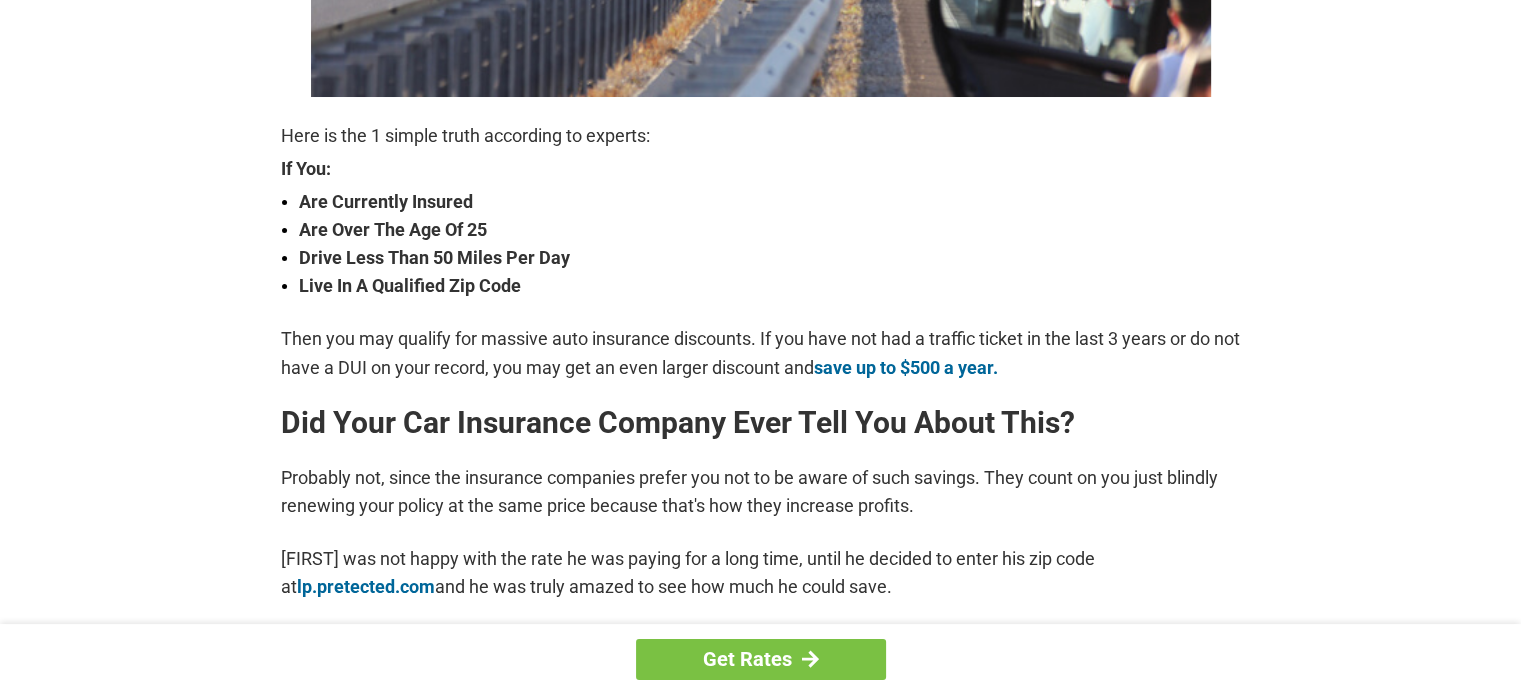 drag, startPoint x: 1531, startPoint y: 87, endPoint x: 1535, endPoint y: 201, distance: 114.07015 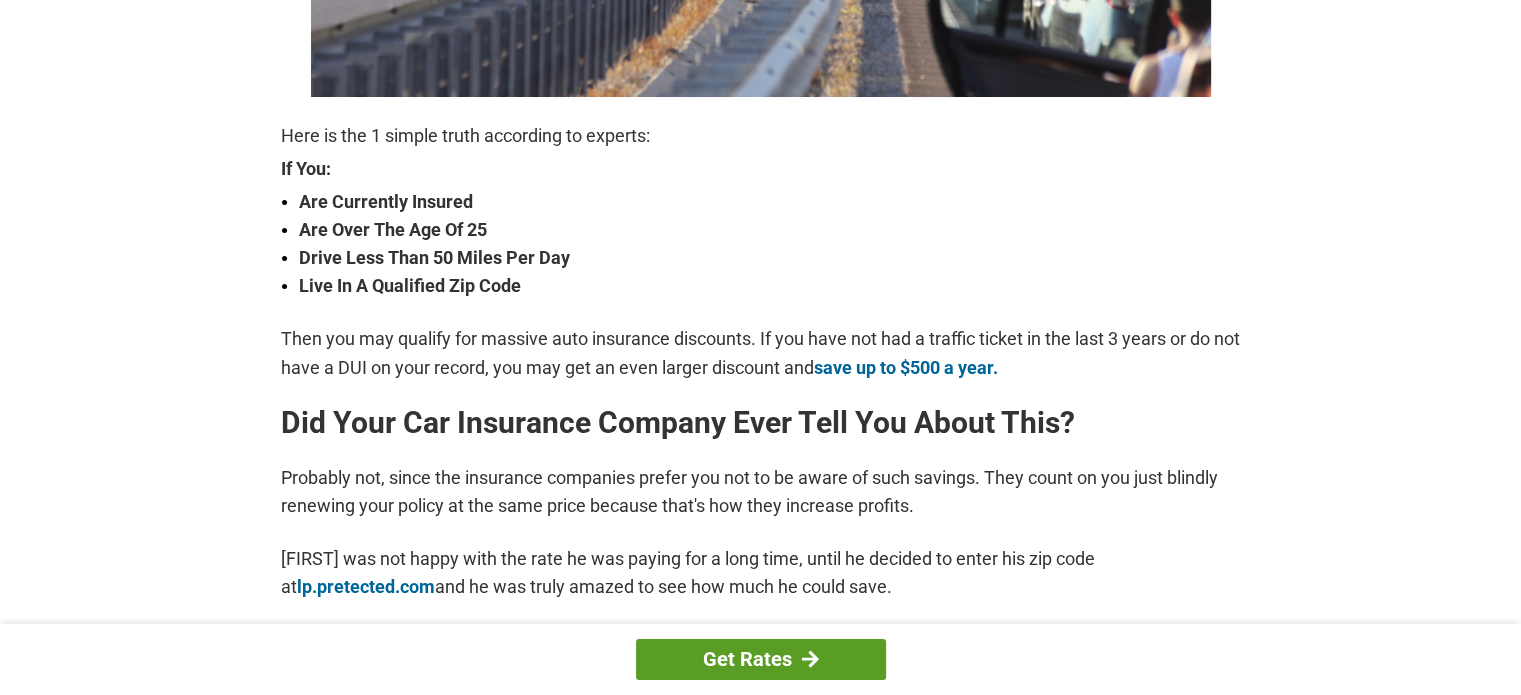 click on "Get Rates" at bounding box center [761, 659] 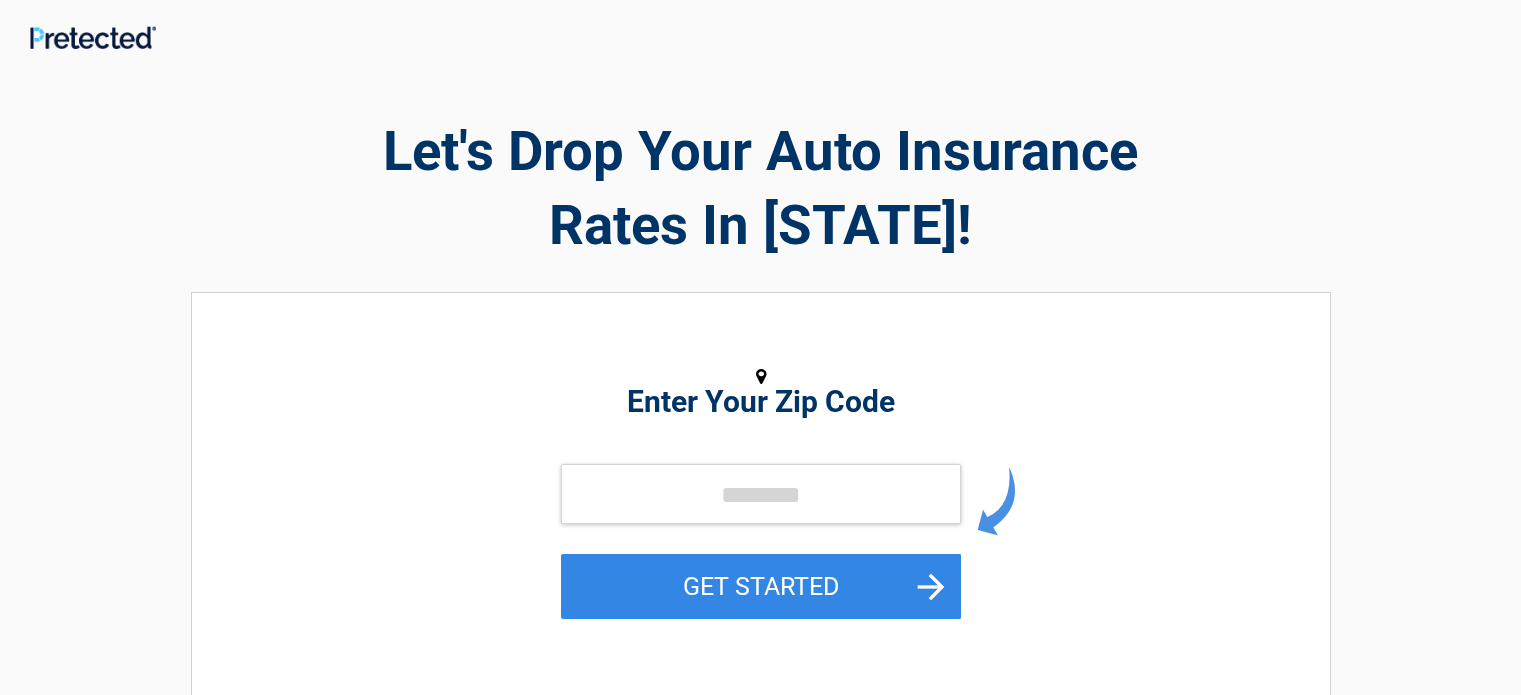 scroll, scrollTop: 0, scrollLeft: 0, axis: both 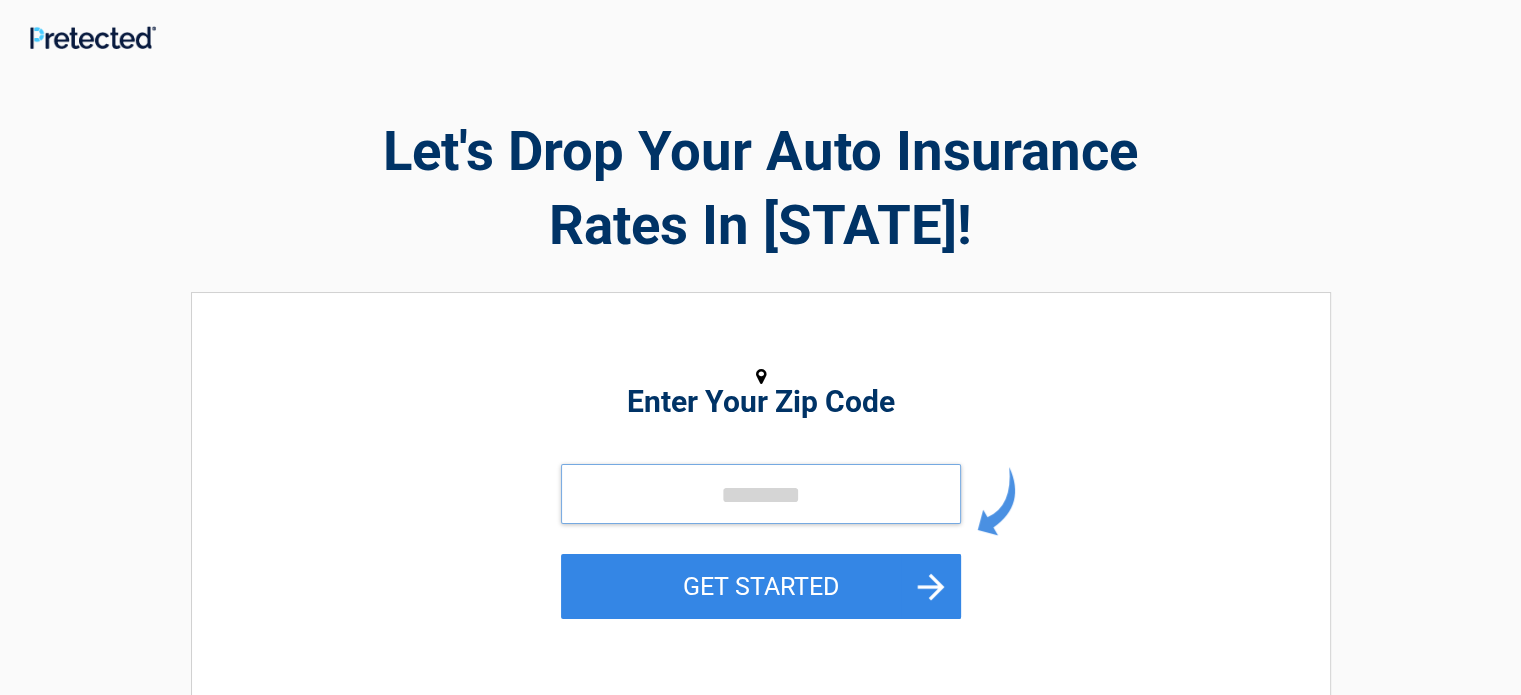 click at bounding box center (761, 494) 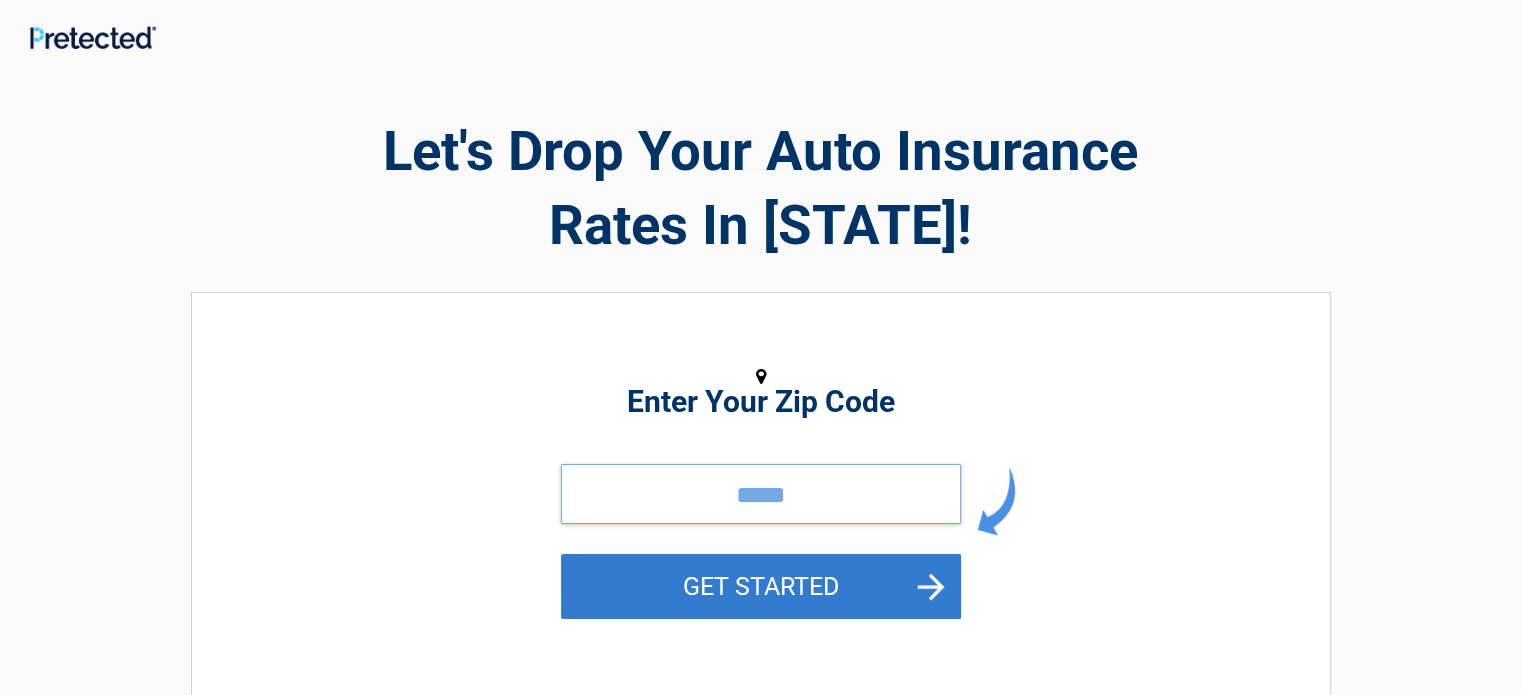 type on "*****" 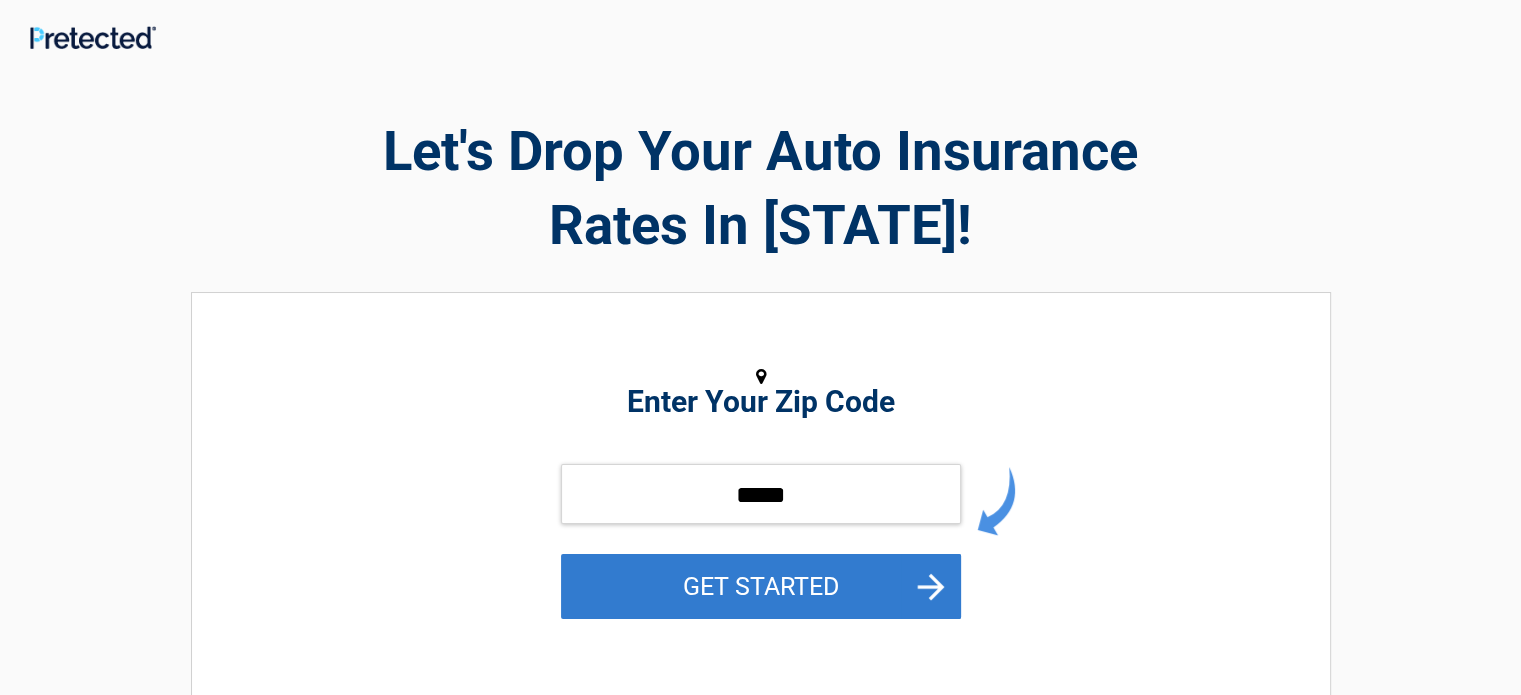 click on "GET STARTED" at bounding box center (761, 586) 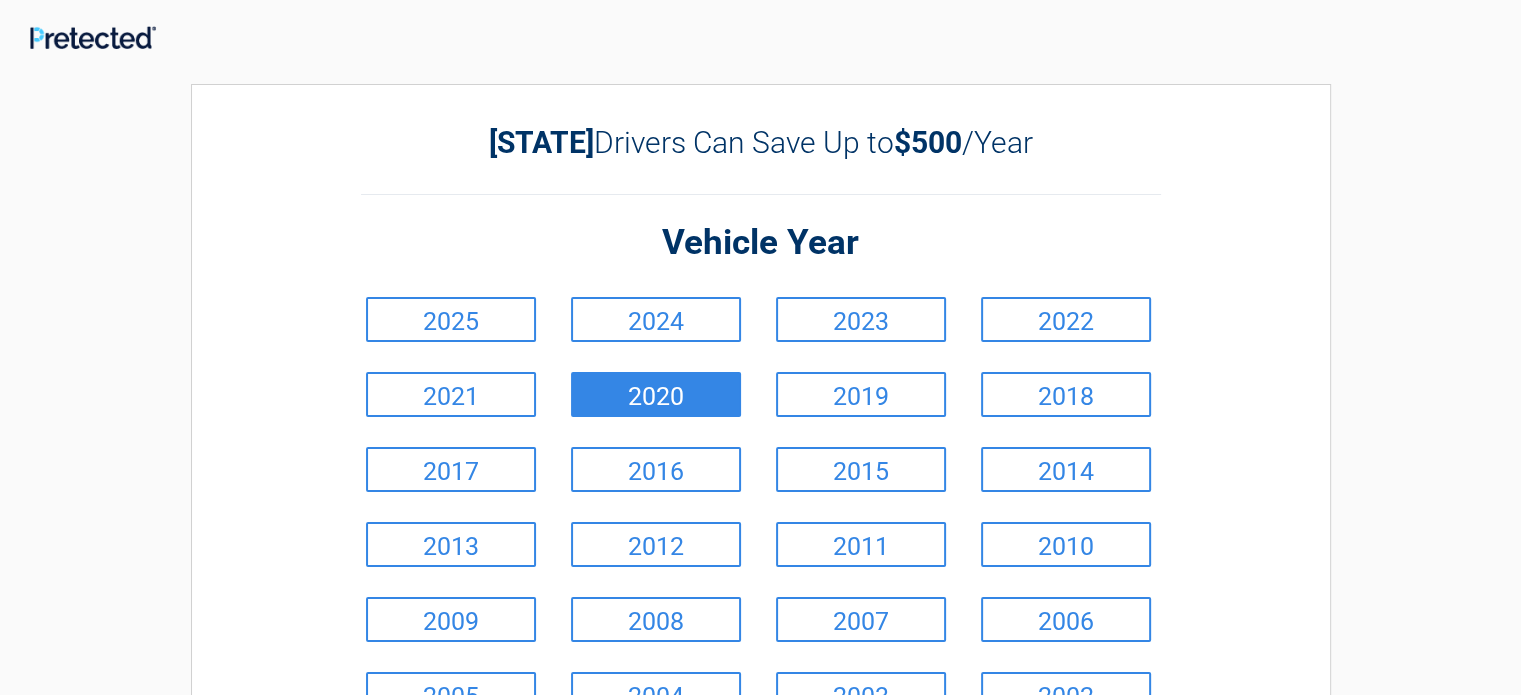click on "2020" at bounding box center [656, 394] 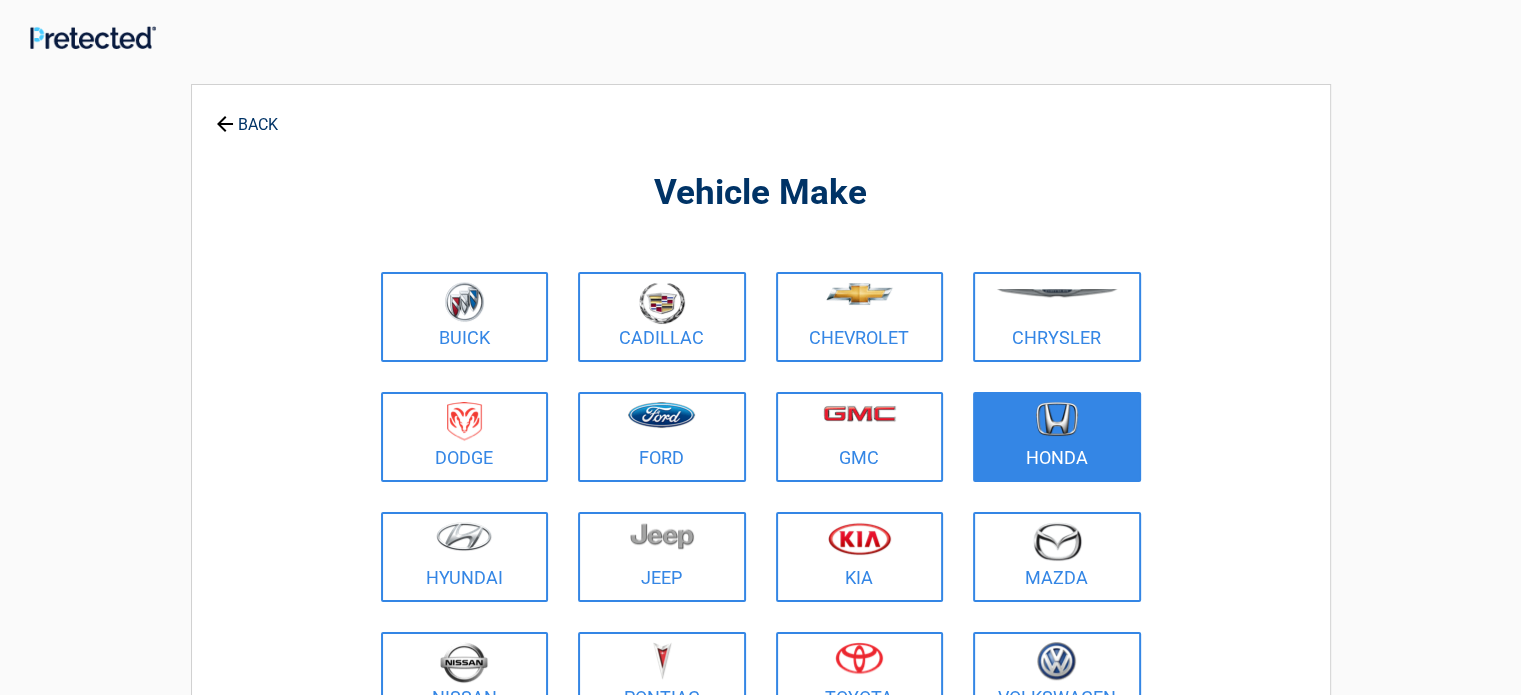click at bounding box center [1057, 424] 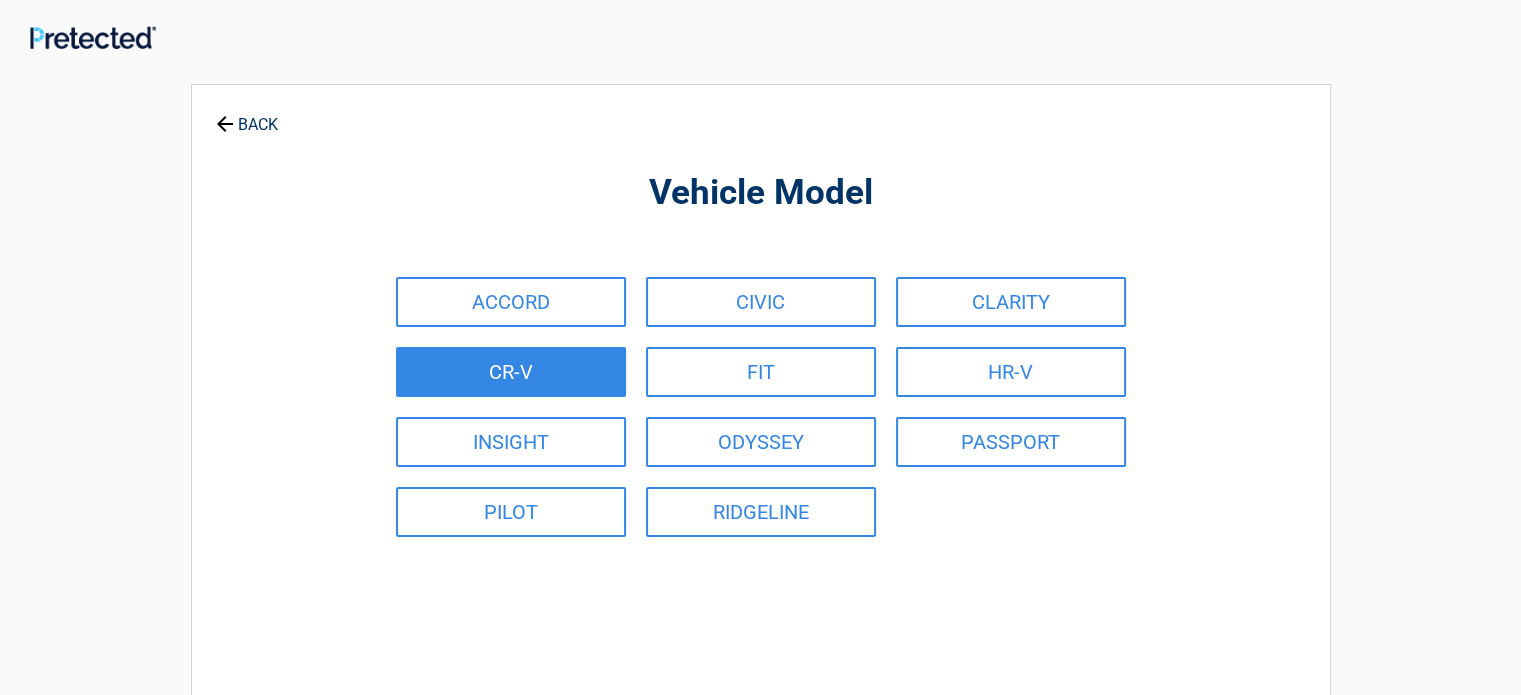 click on "CR-V" at bounding box center (511, 372) 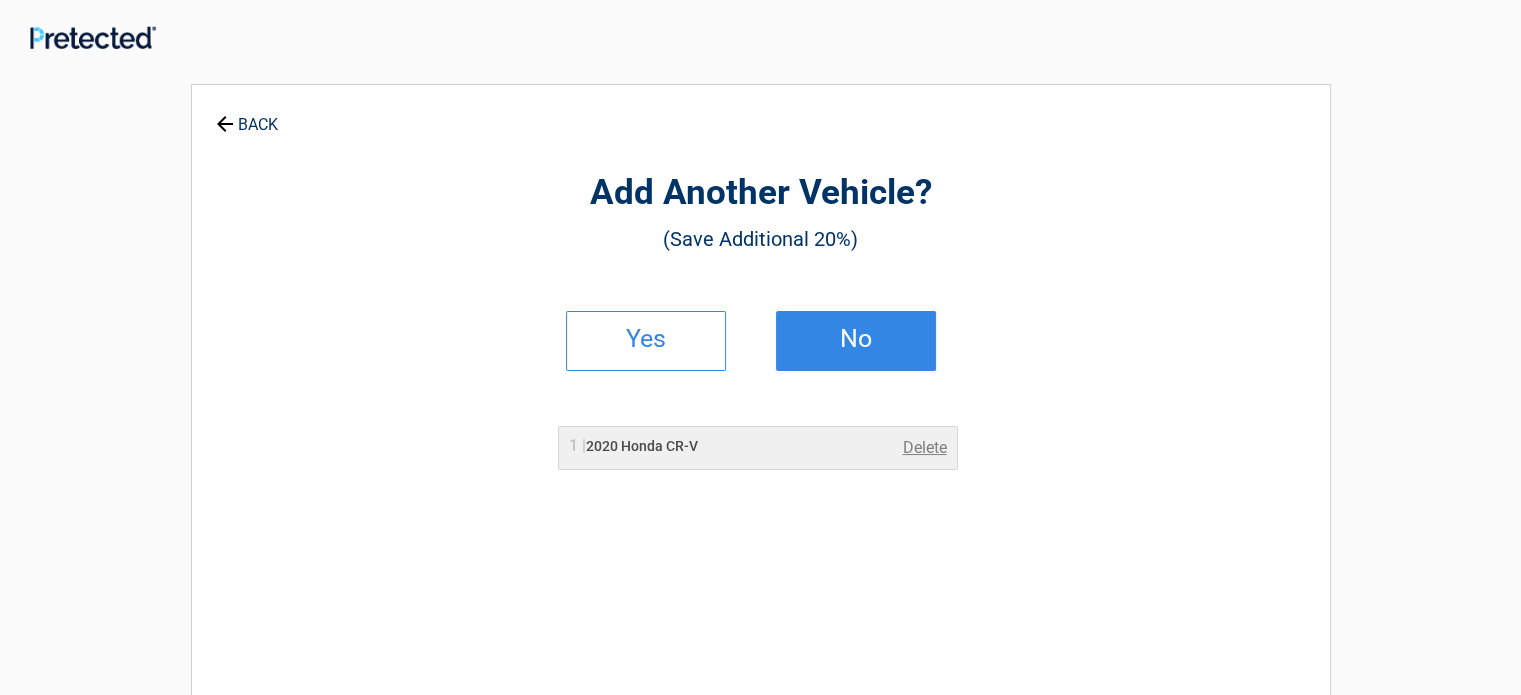 click on "No" at bounding box center [856, 339] 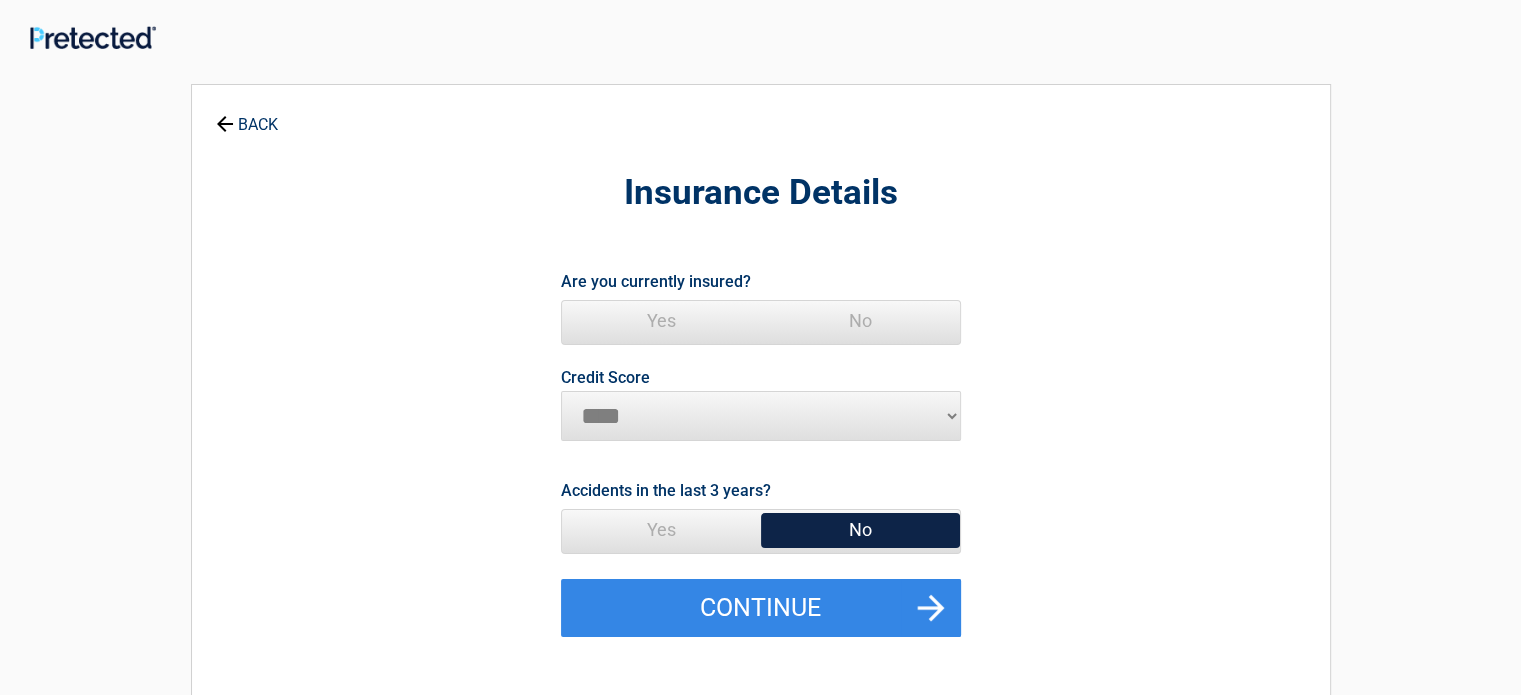 click on "*********
****
*******
****" at bounding box center [761, 416] 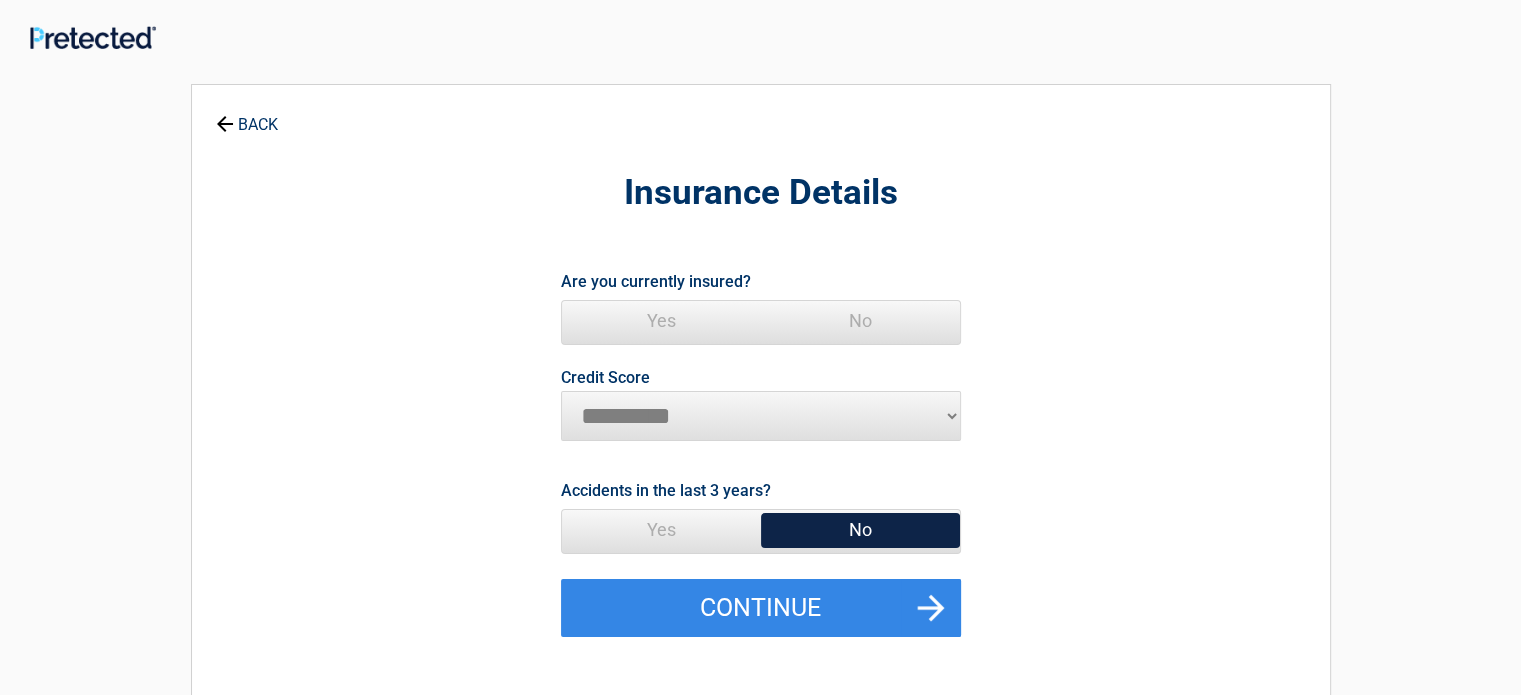 click on "*********
****
*******
****" at bounding box center (761, 416) 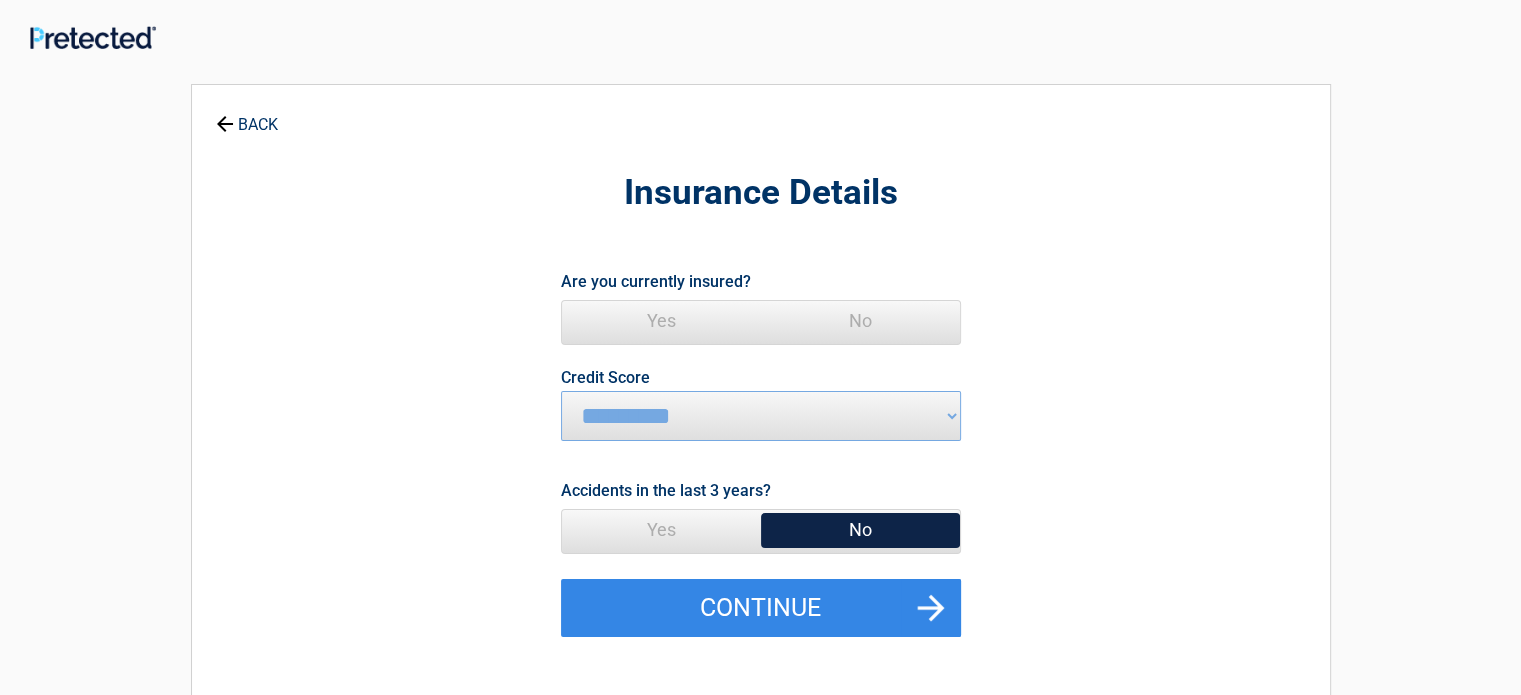click on "No" at bounding box center (860, 530) 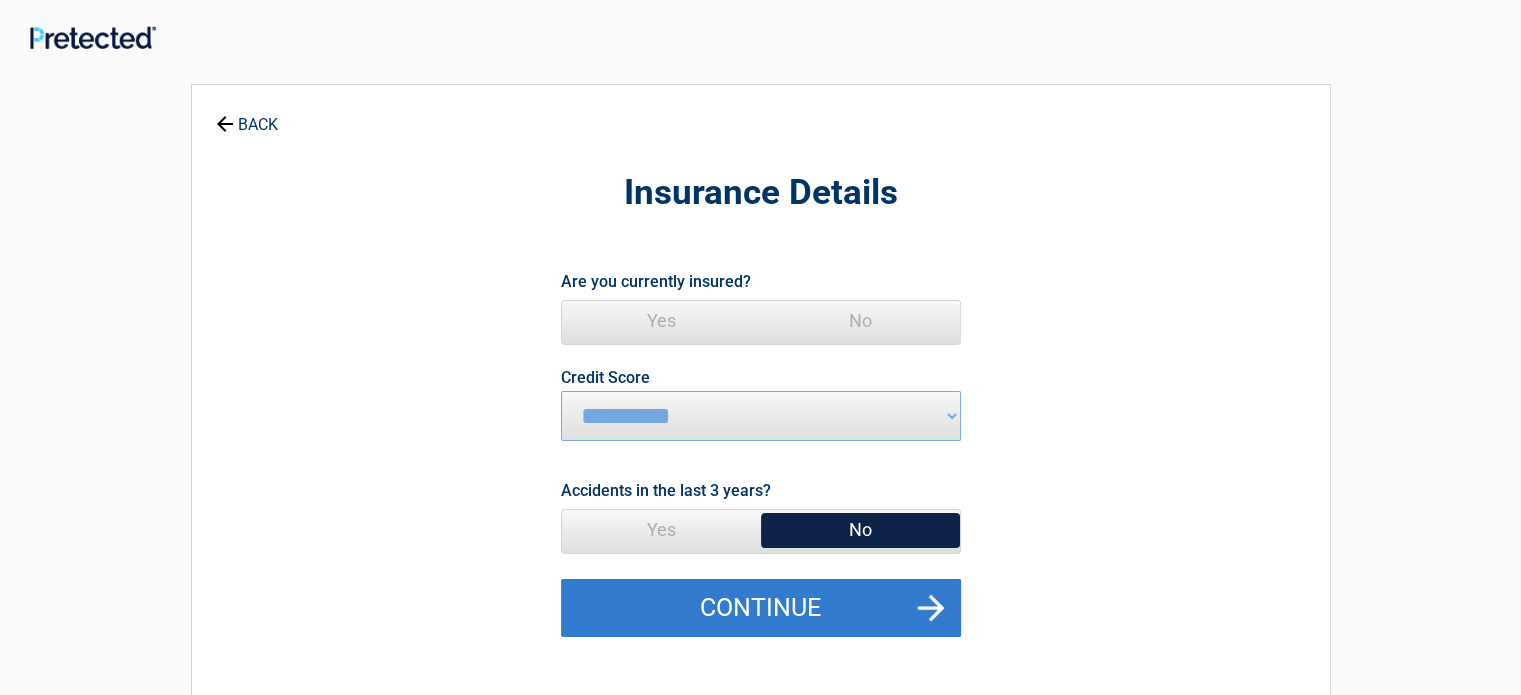 click on "Continue" at bounding box center (761, 608) 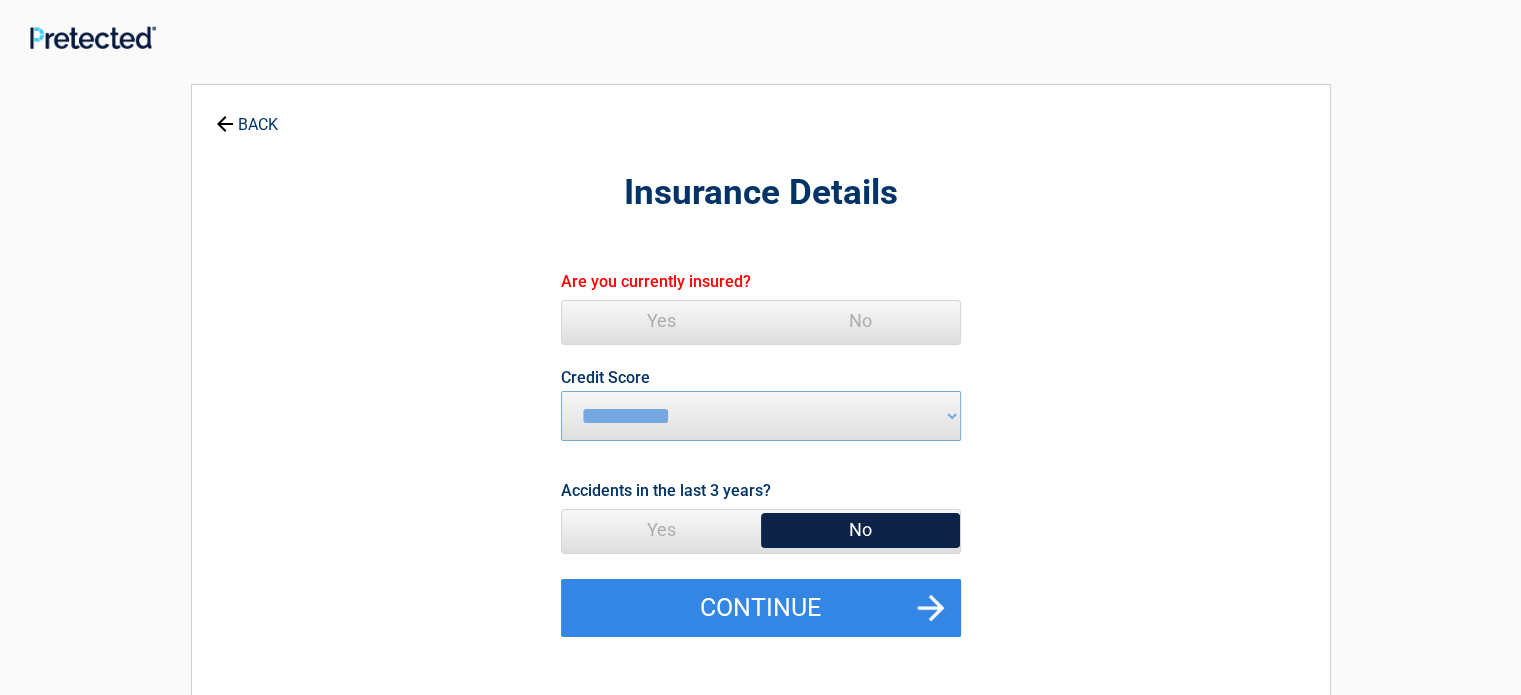 click on "Yes" at bounding box center [661, 321] 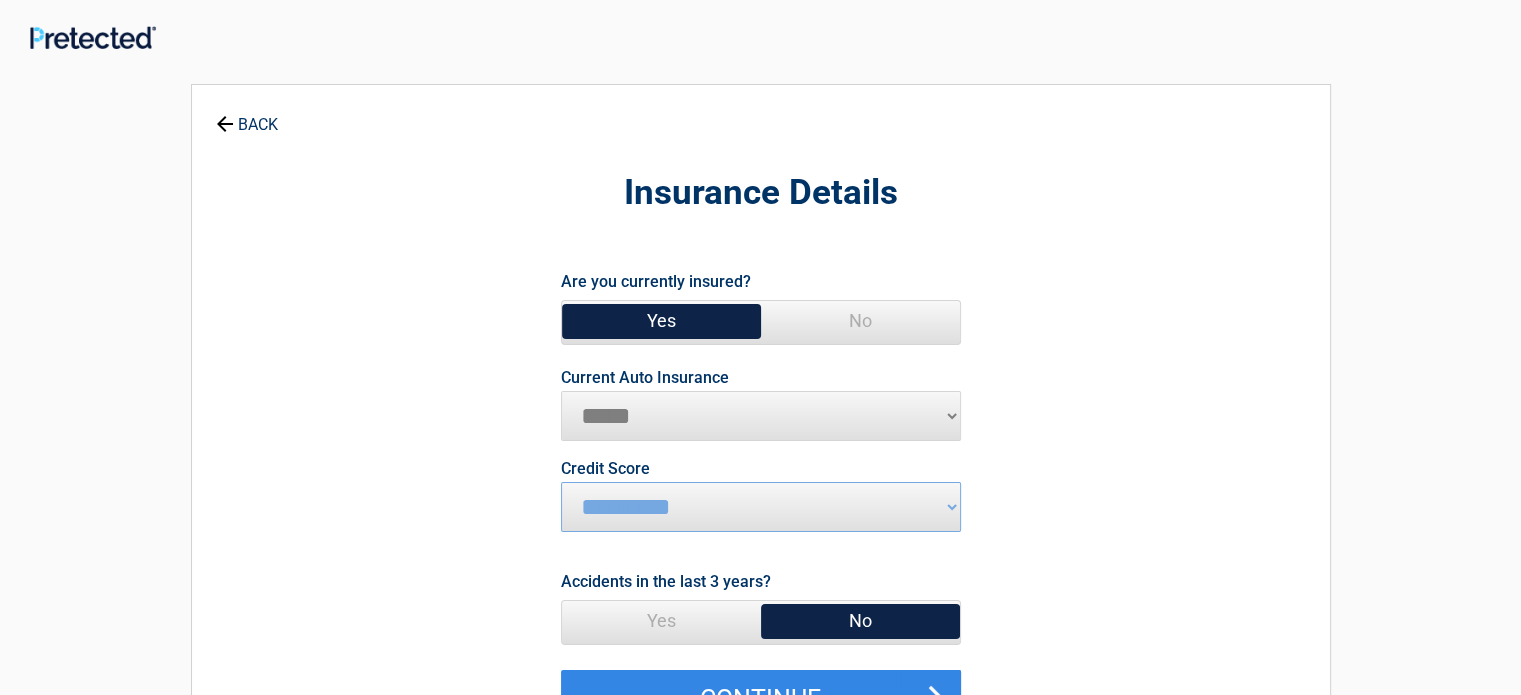 click on "No" at bounding box center [860, 621] 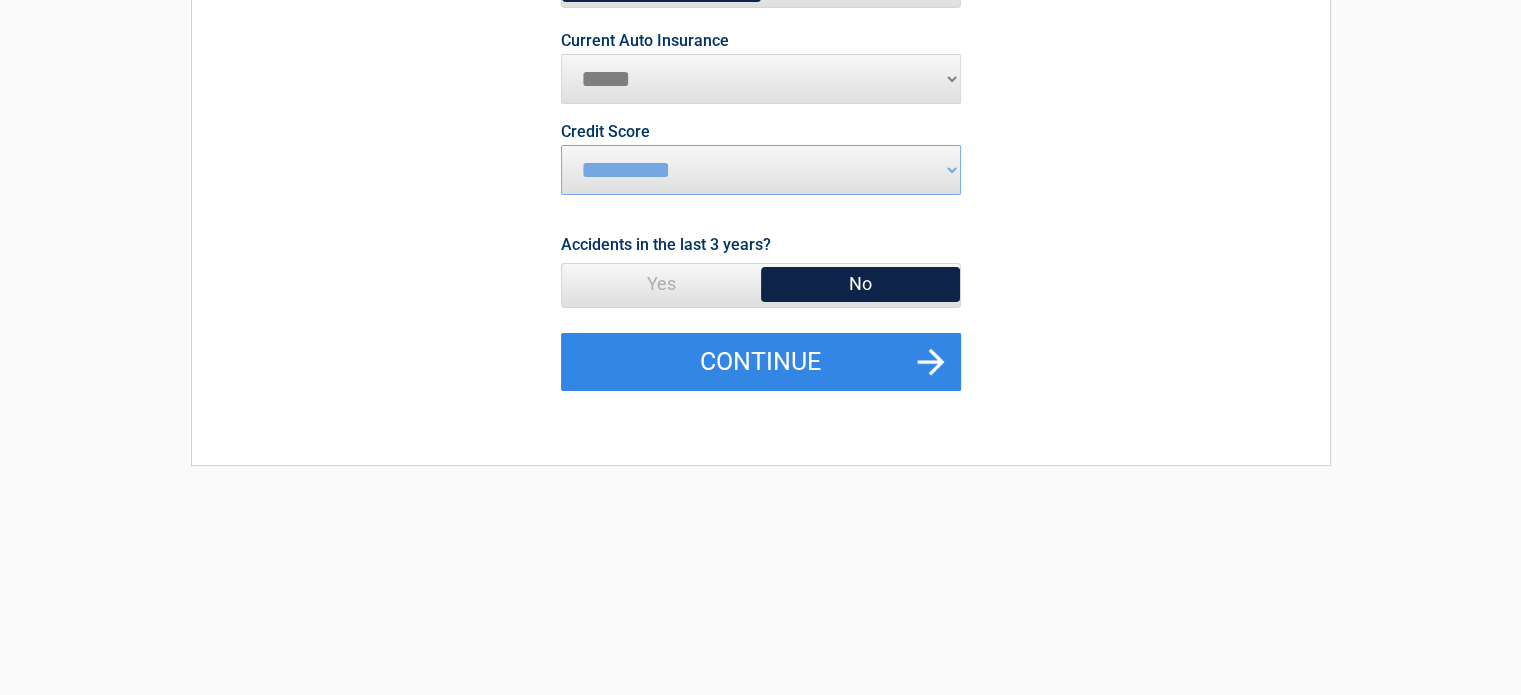 scroll, scrollTop: 343, scrollLeft: 0, axis: vertical 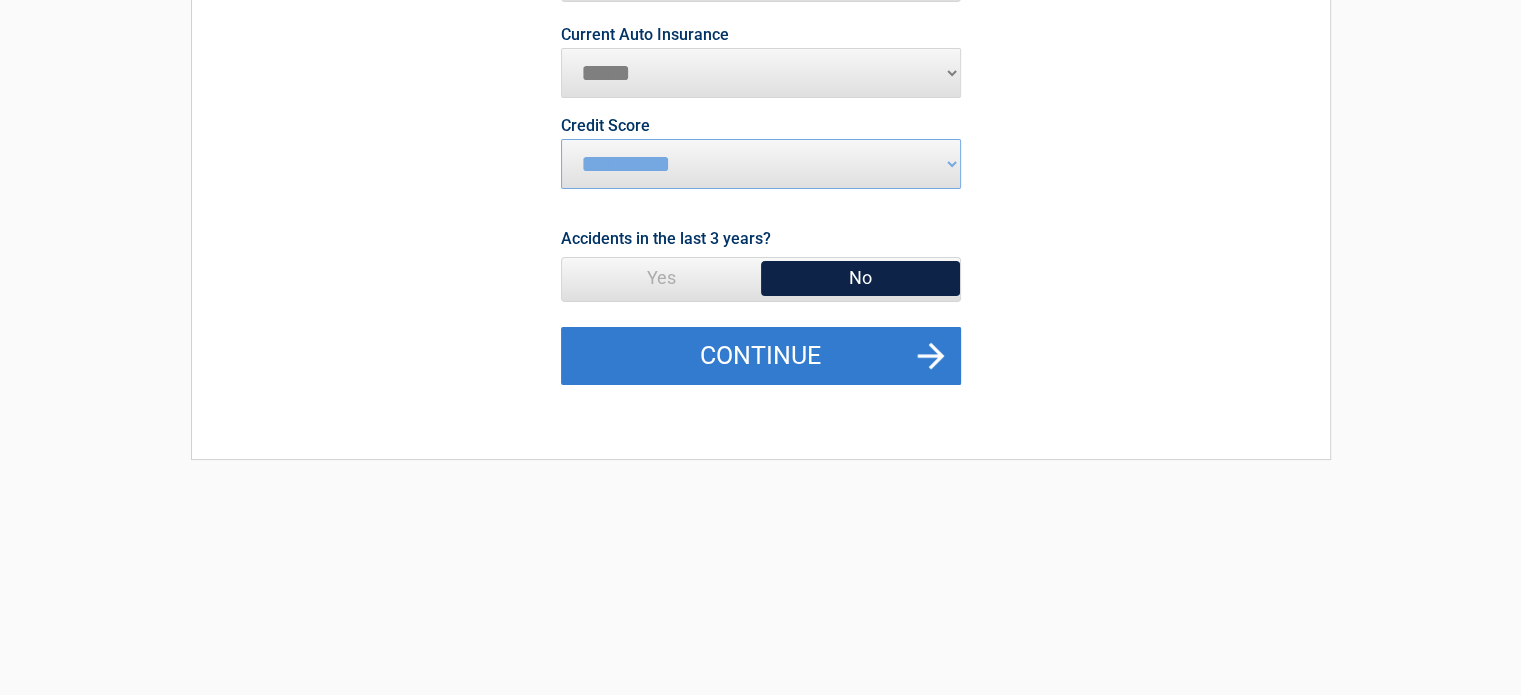 click on "Continue" at bounding box center [761, 356] 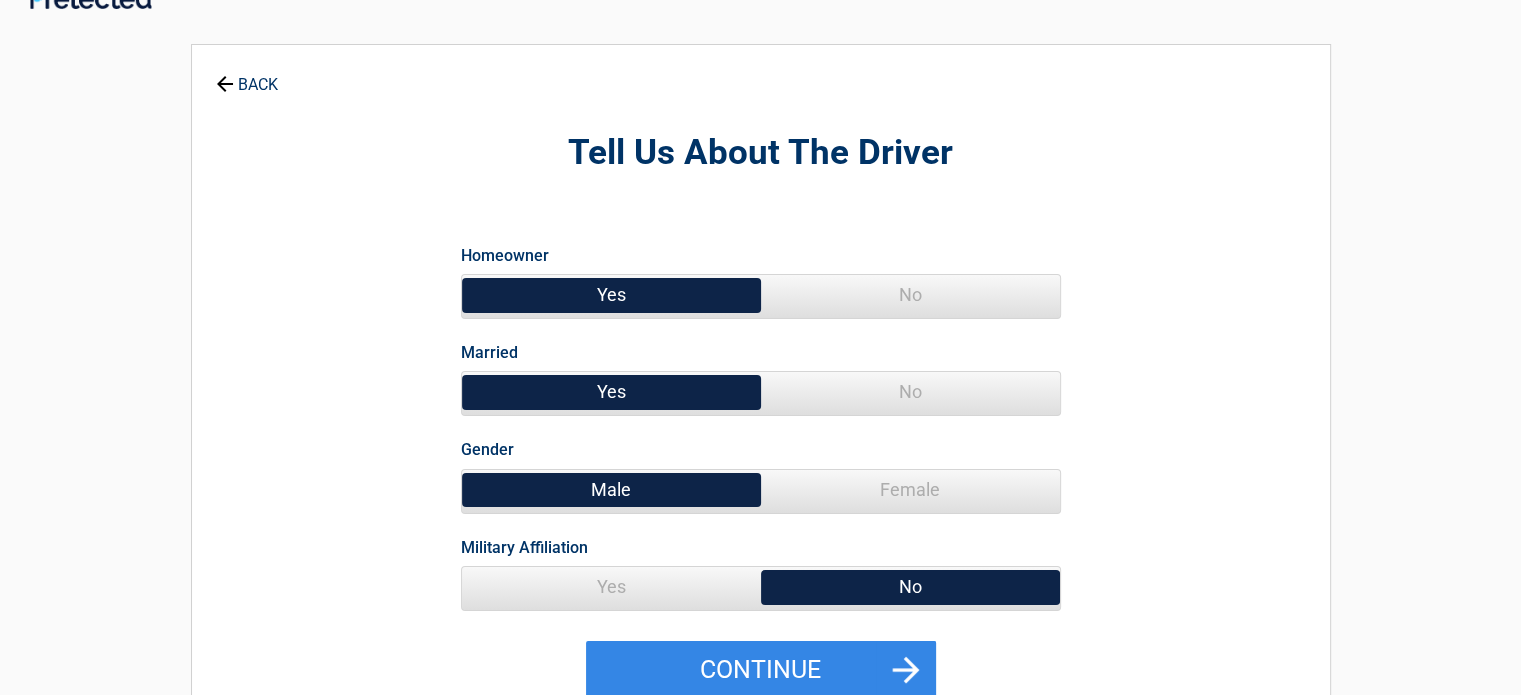 scroll, scrollTop: 0, scrollLeft: 0, axis: both 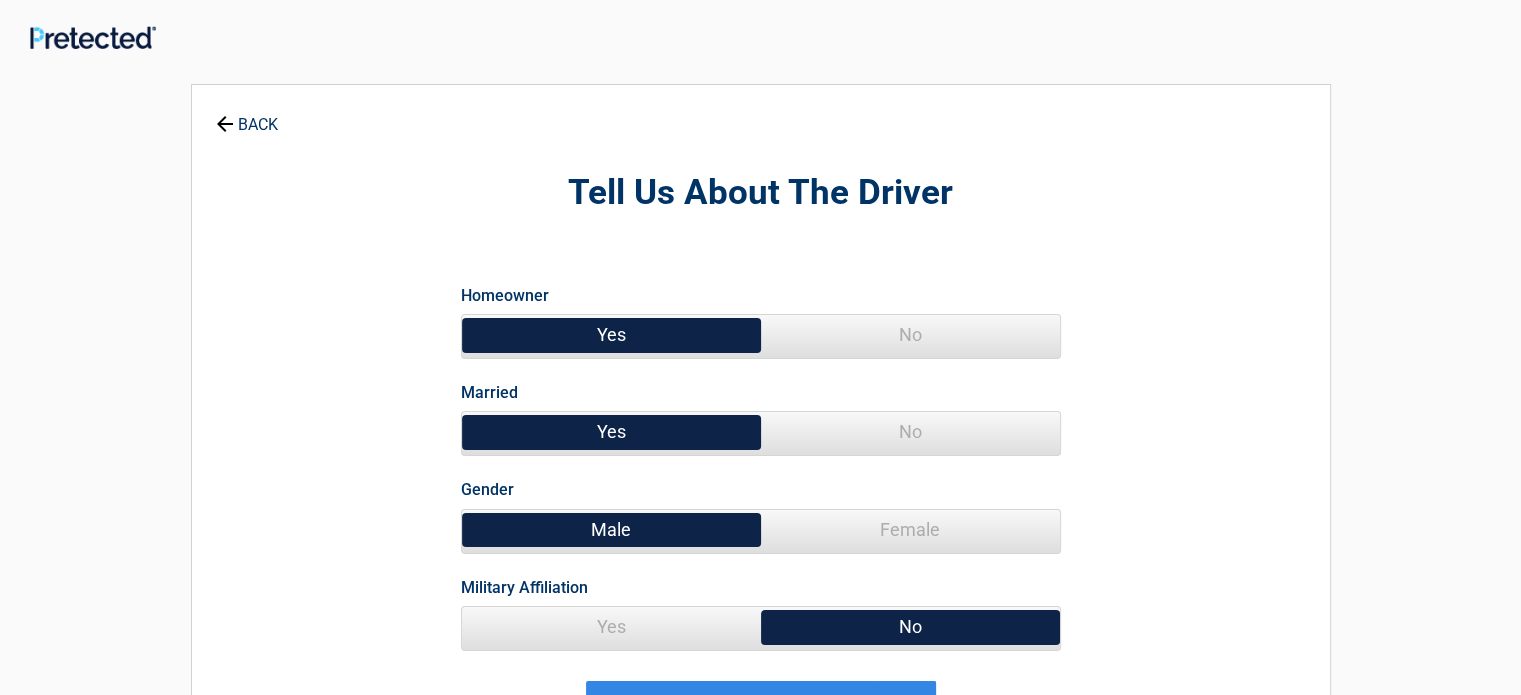 drag, startPoint x: 897, startPoint y: 420, endPoint x: 892, endPoint y: 431, distance: 12.083046 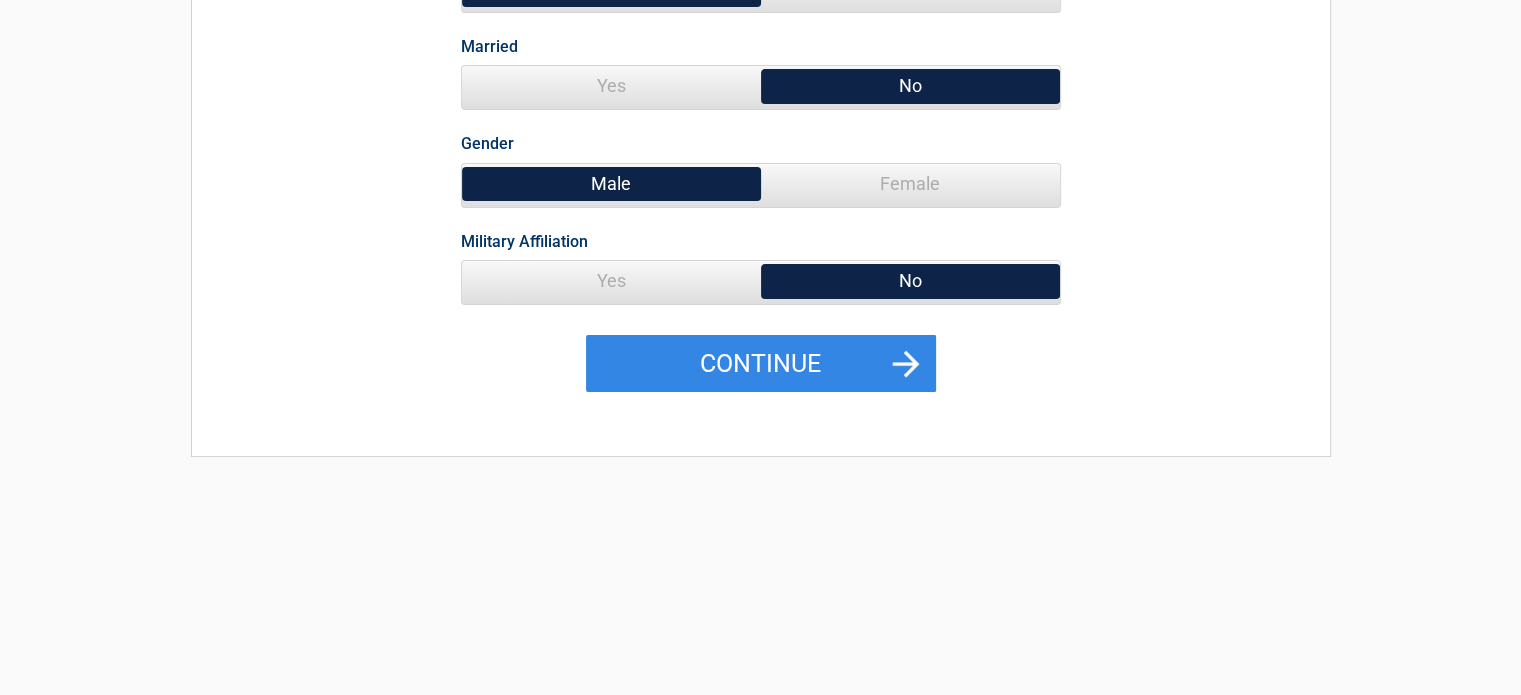 scroll, scrollTop: 355, scrollLeft: 0, axis: vertical 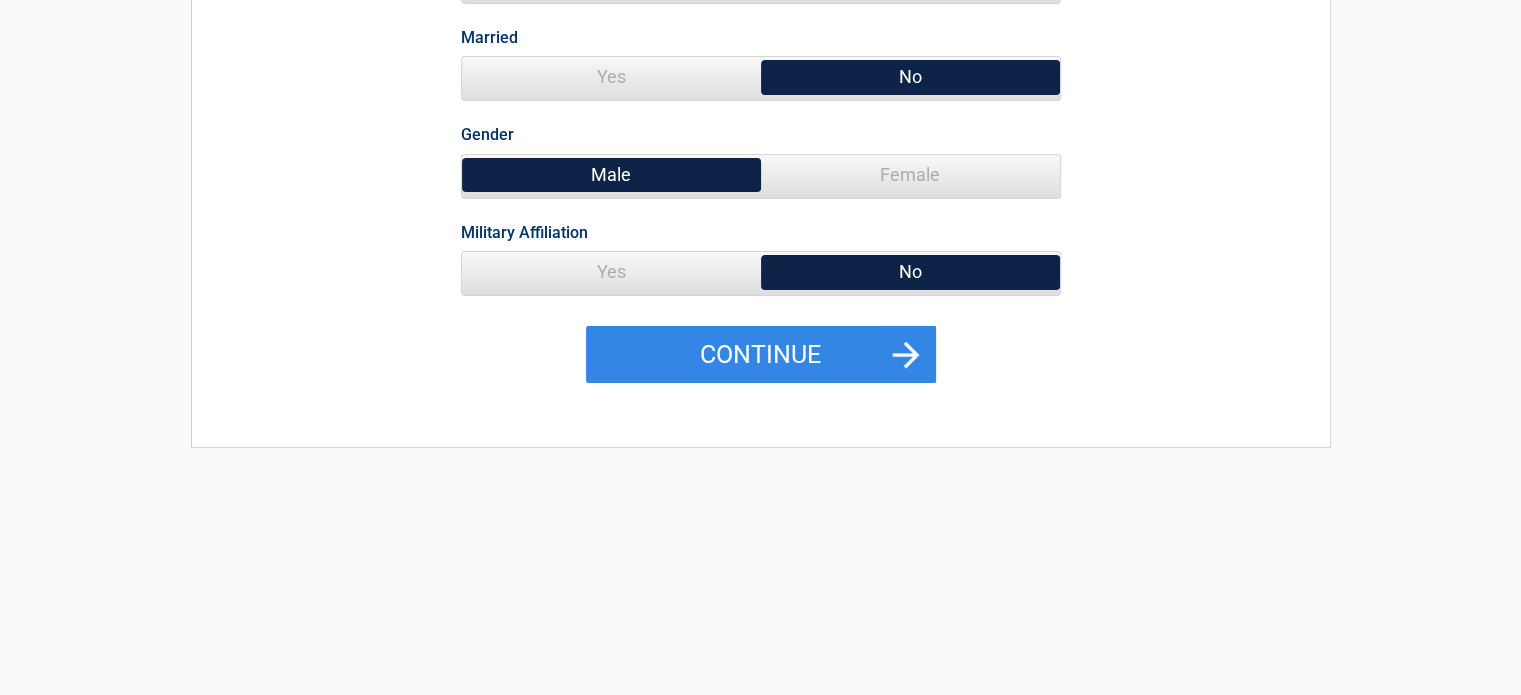 click on "Female" at bounding box center [910, 175] 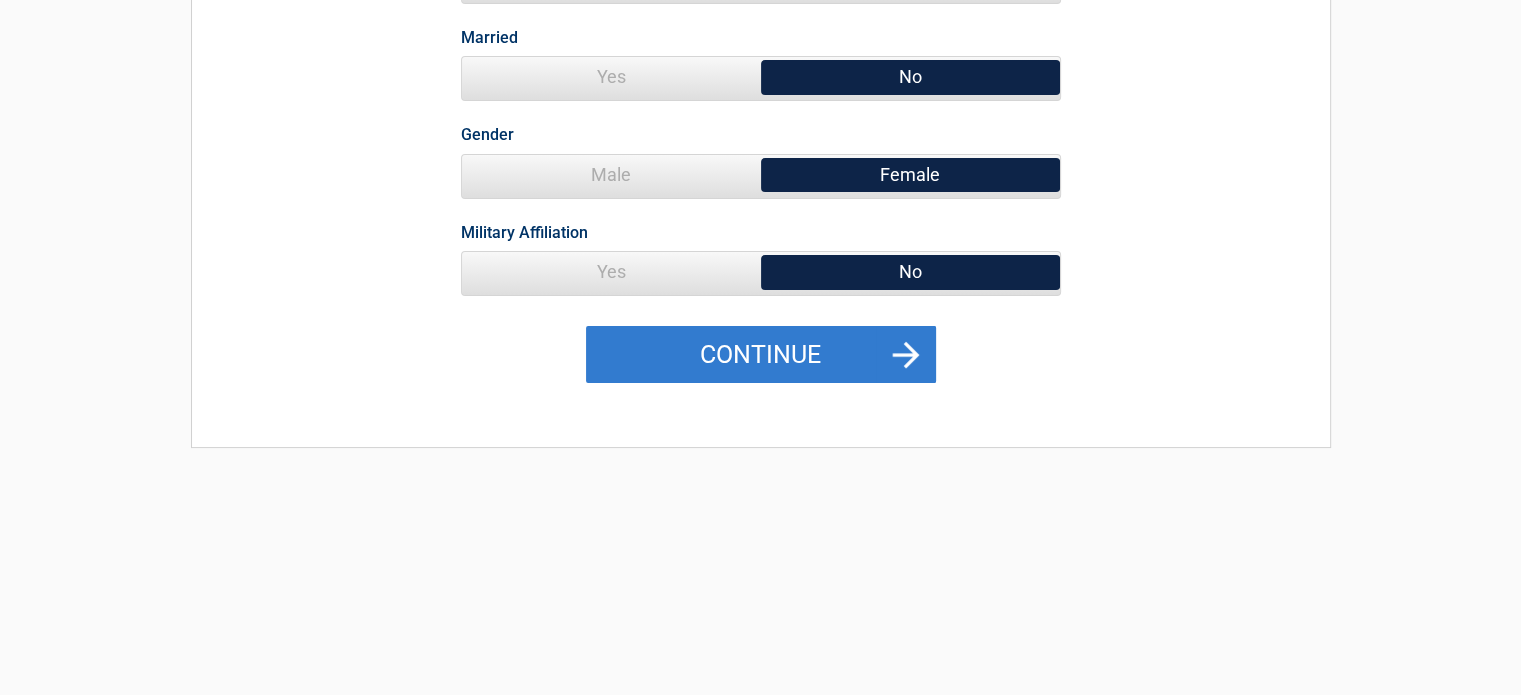 click on "Continue" at bounding box center (761, 355) 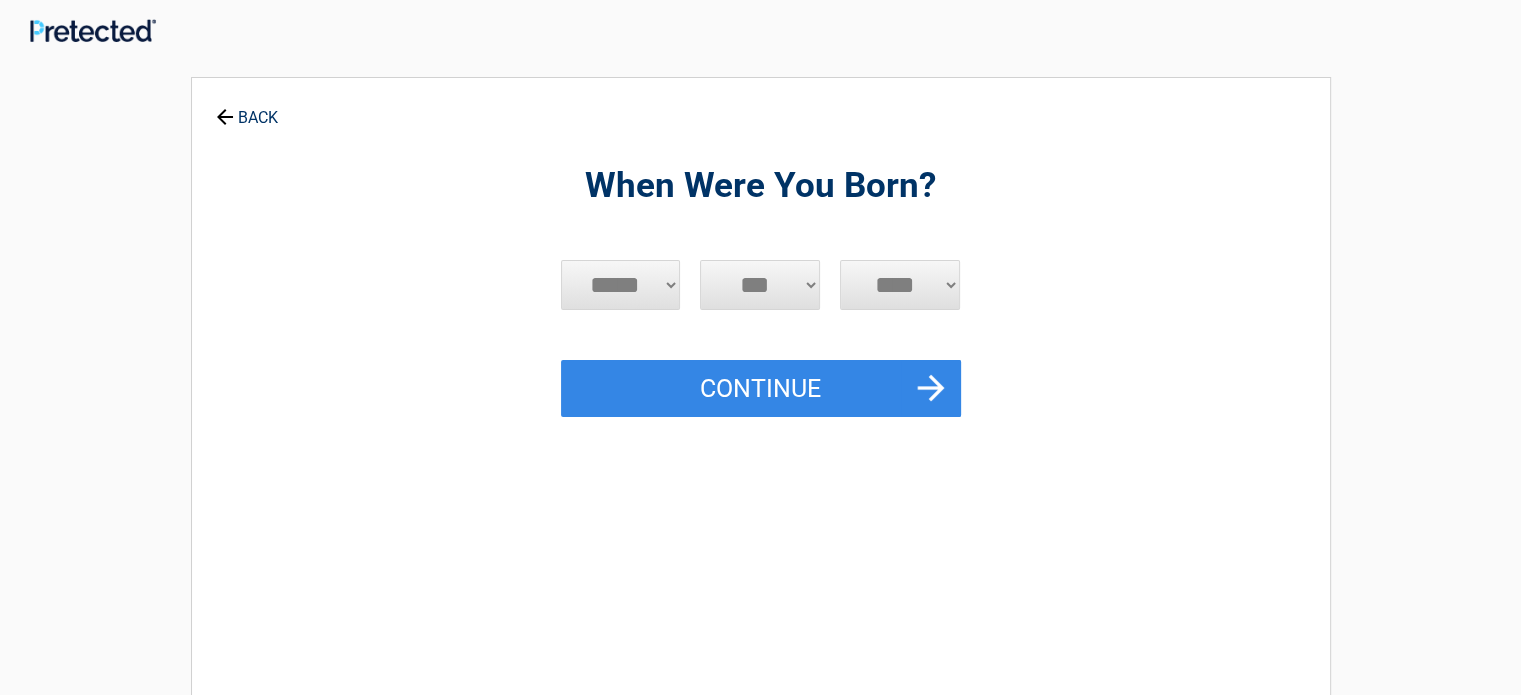scroll, scrollTop: 0, scrollLeft: 0, axis: both 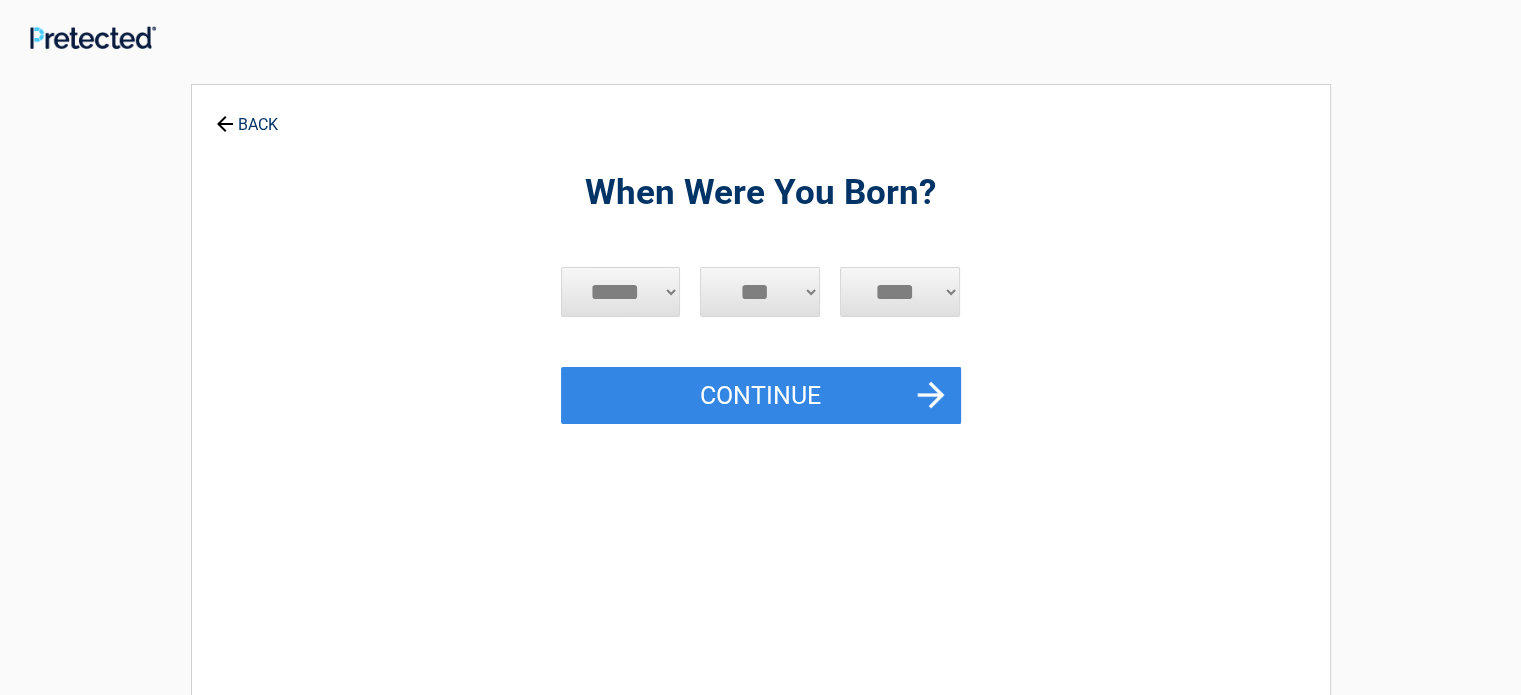 drag, startPoint x: 667, startPoint y: 292, endPoint x: 650, endPoint y: 294, distance: 17.117243 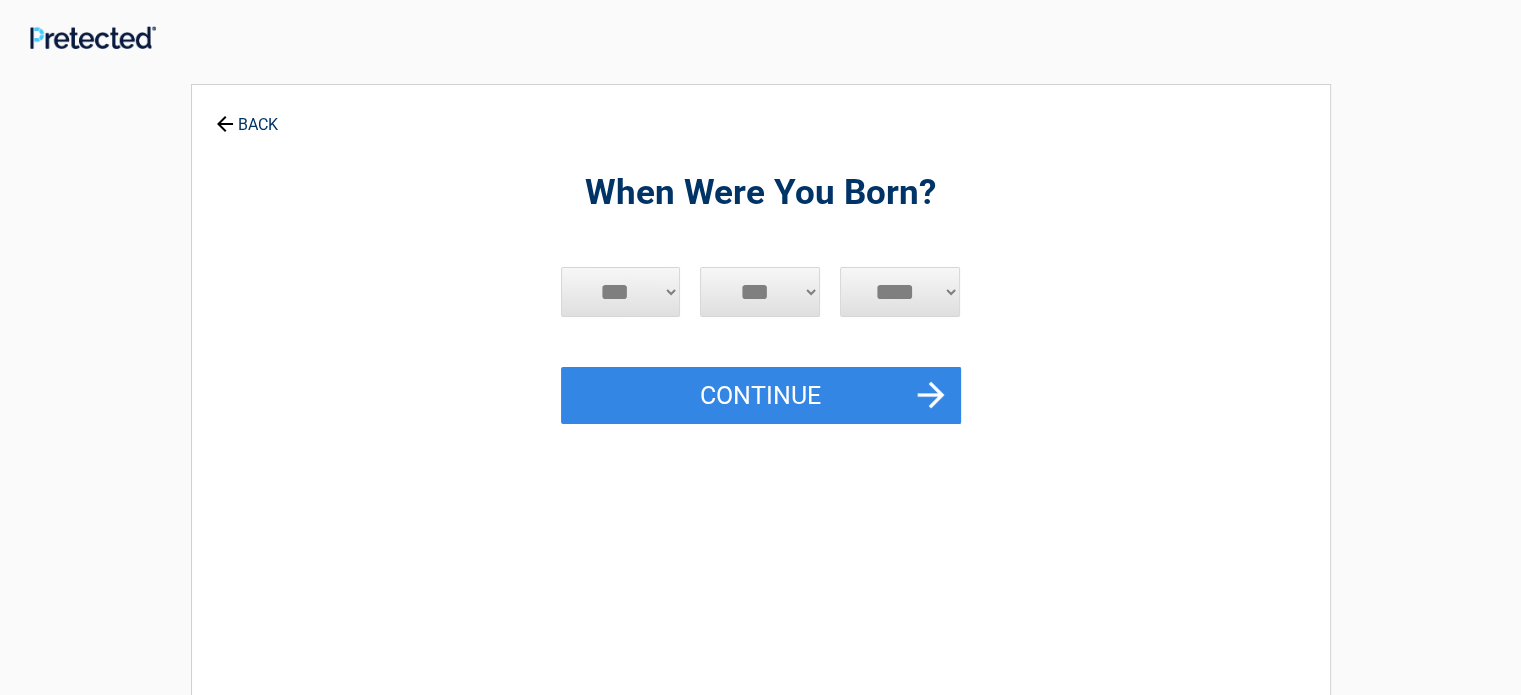 click on "*****
***
***
***
***
***
***
***
***
***
***
***
***" at bounding box center [621, 292] 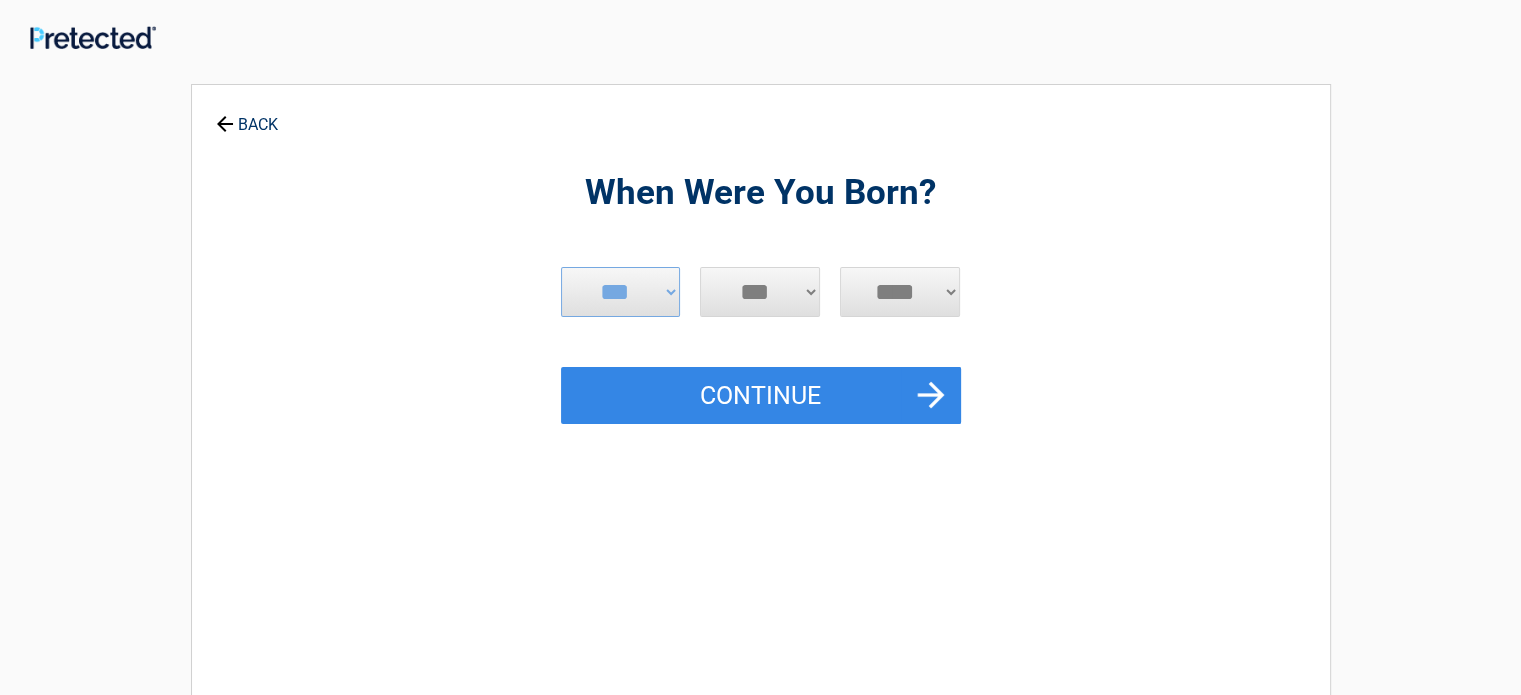 click on "*** * * * * * * * * * ** ** ** ** ** ** ** ** ** ** ** ** ** ** ** ** ** ** ** ** ** **" at bounding box center (760, 292) 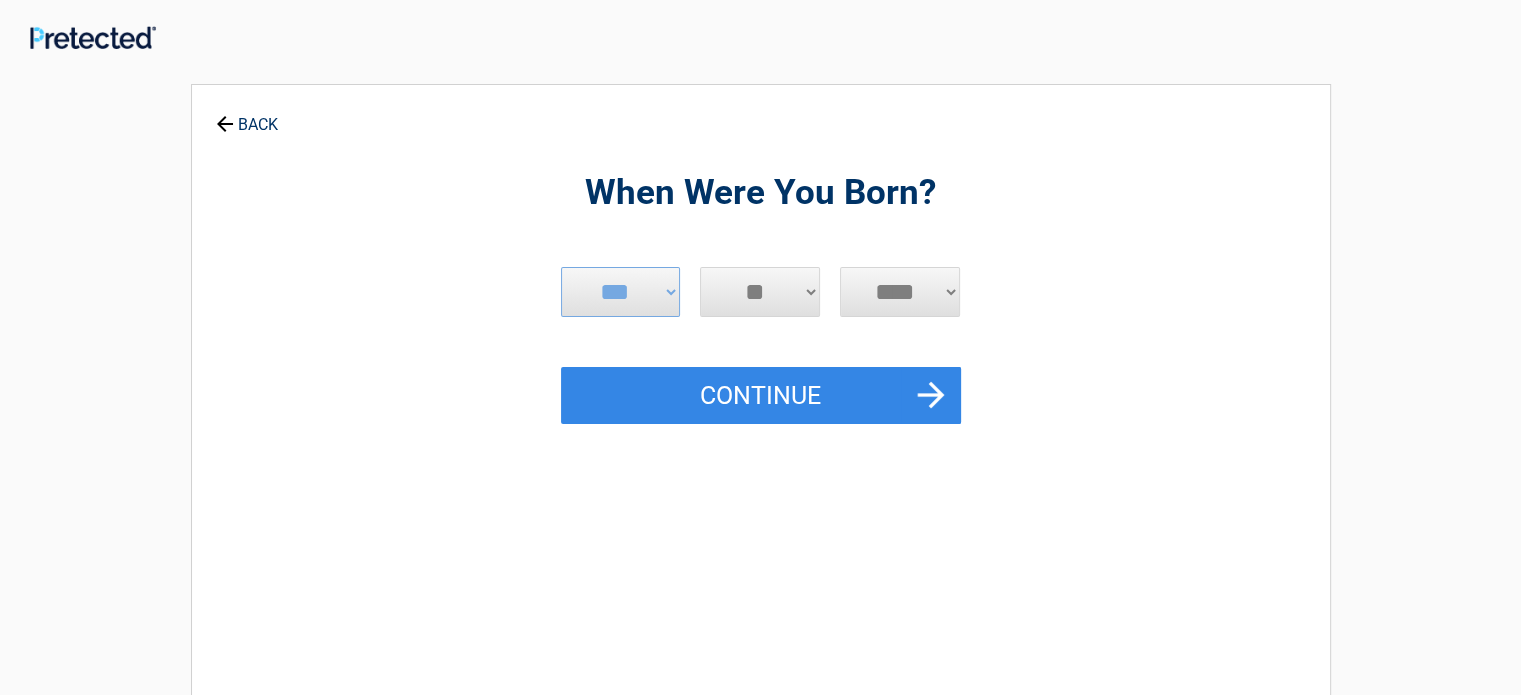 click on "*** * * * * * * * * * ** ** ** ** ** ** ** ** ** ** ** ** ** ** ** ** ** ** ** ** ** **" at bounding box center (760, 292) 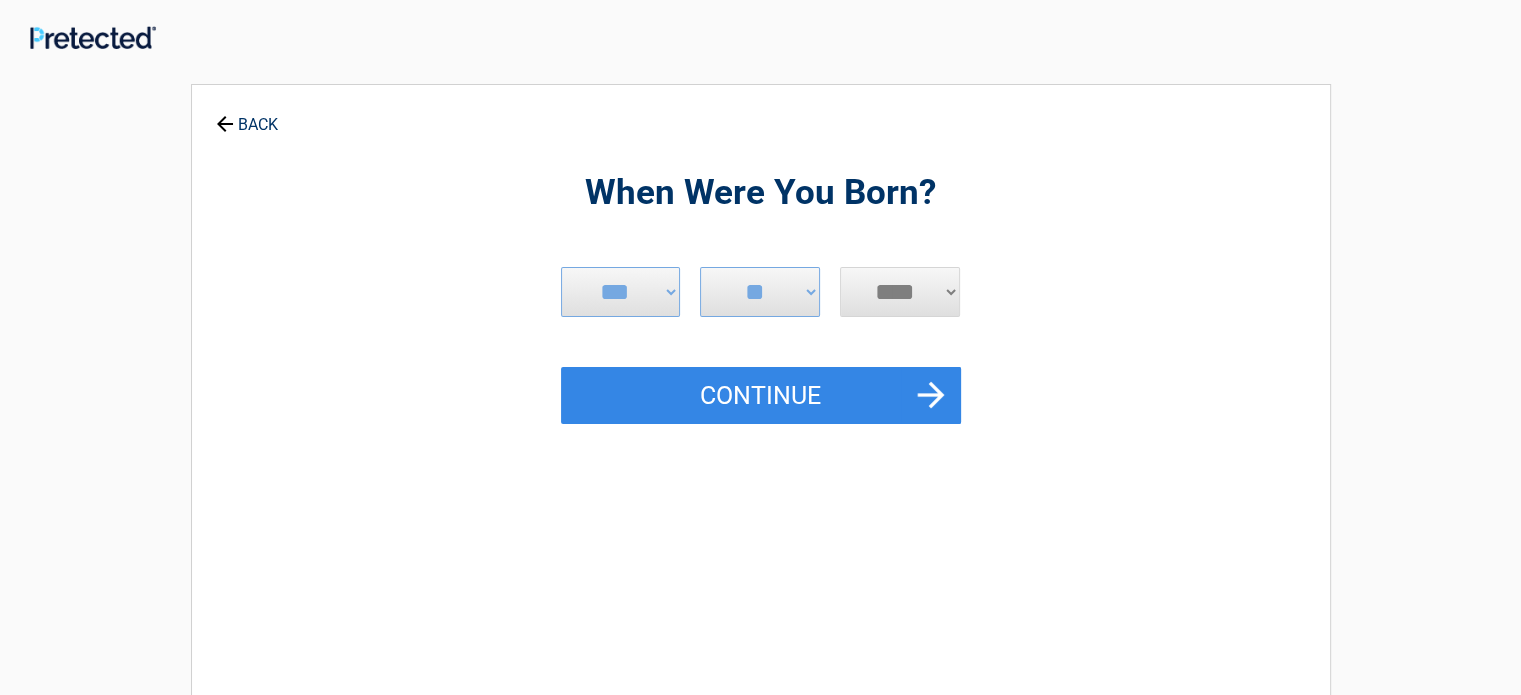 click on "****
****
****
****
****
****
****
****
****
****
****
****
****
****
****
****
****
****
****
****
****
****
****
****
****
****
****
****
****
****
****
****
****
****
****
****
****
****
****
****
****
****
****
****
****
****
****
****
****
****
****
****
****
****
****
****
****
****
****
****
****
****
****
****" at bounding box center (900, 292) 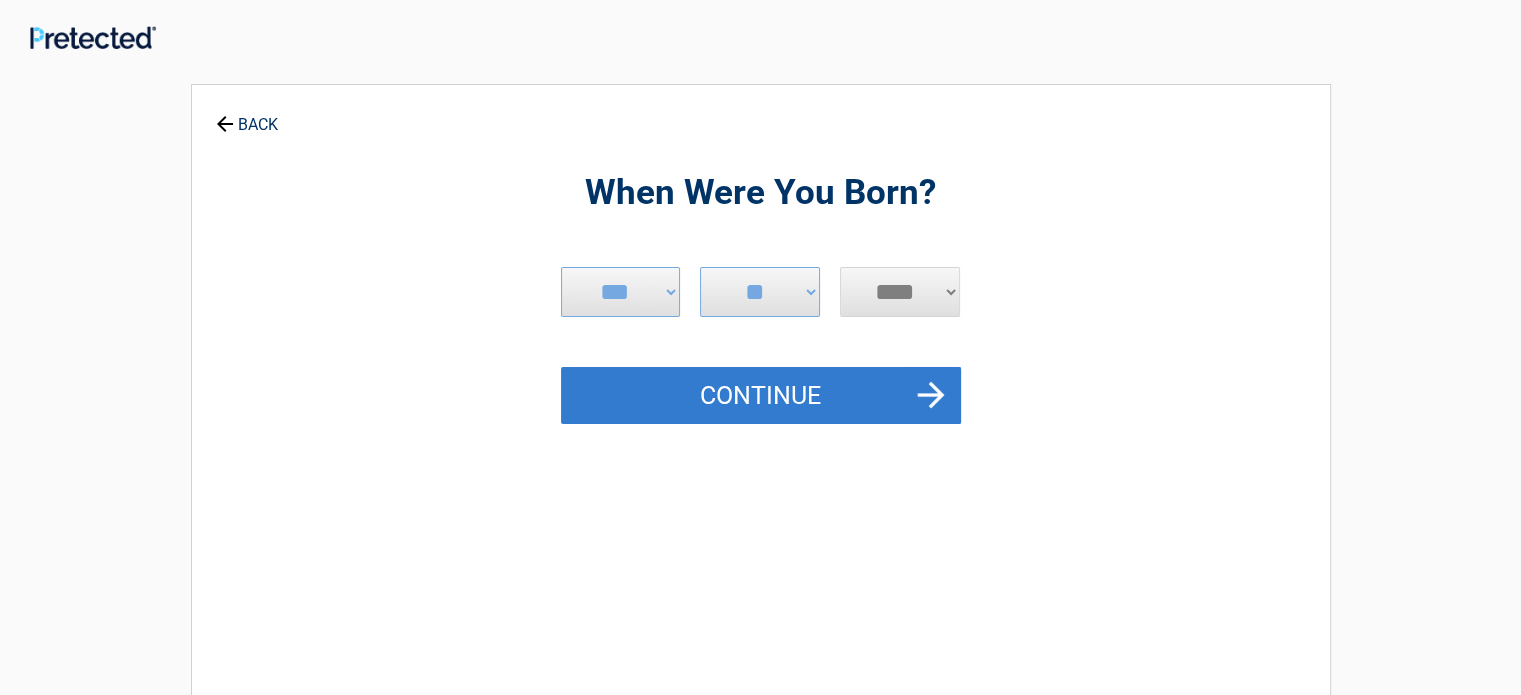 click on "Continue" at bounding box center (761, 396) 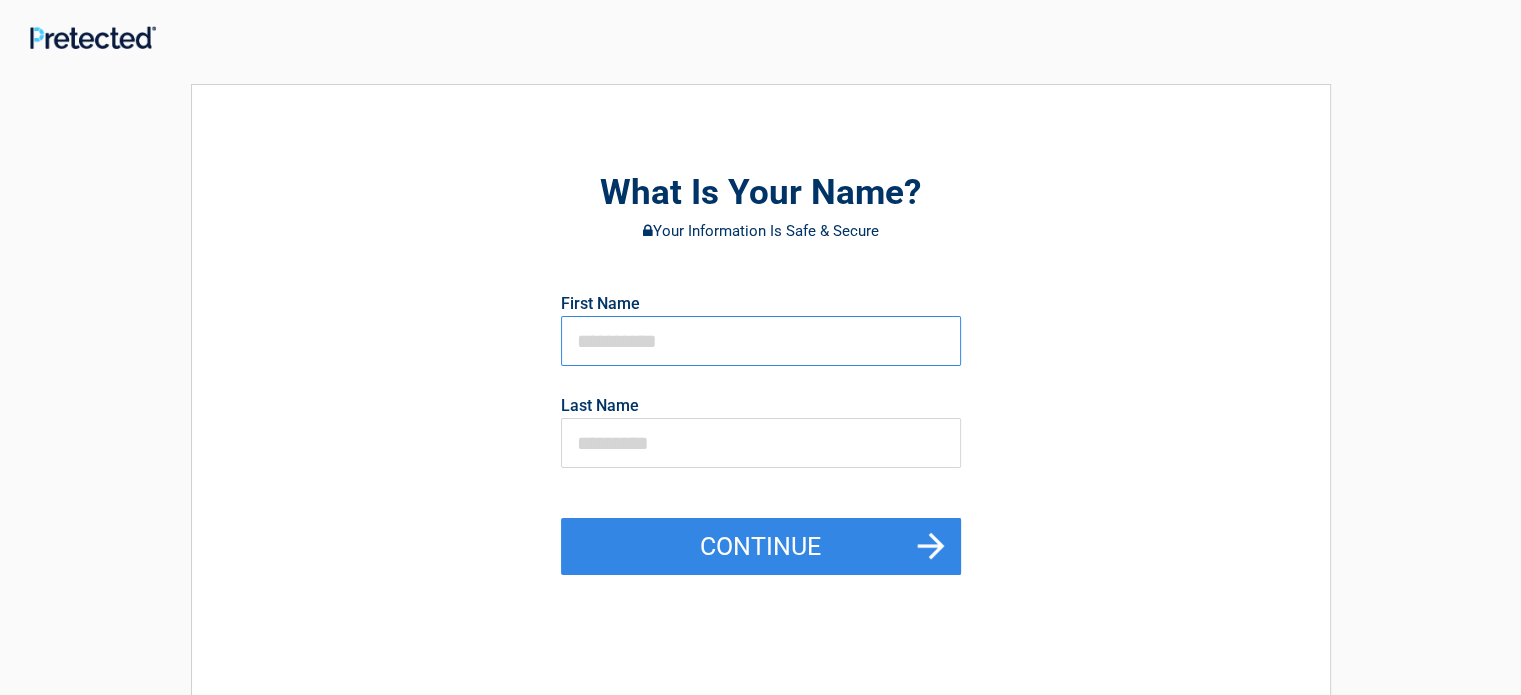 click at bounding box center (761, 341) 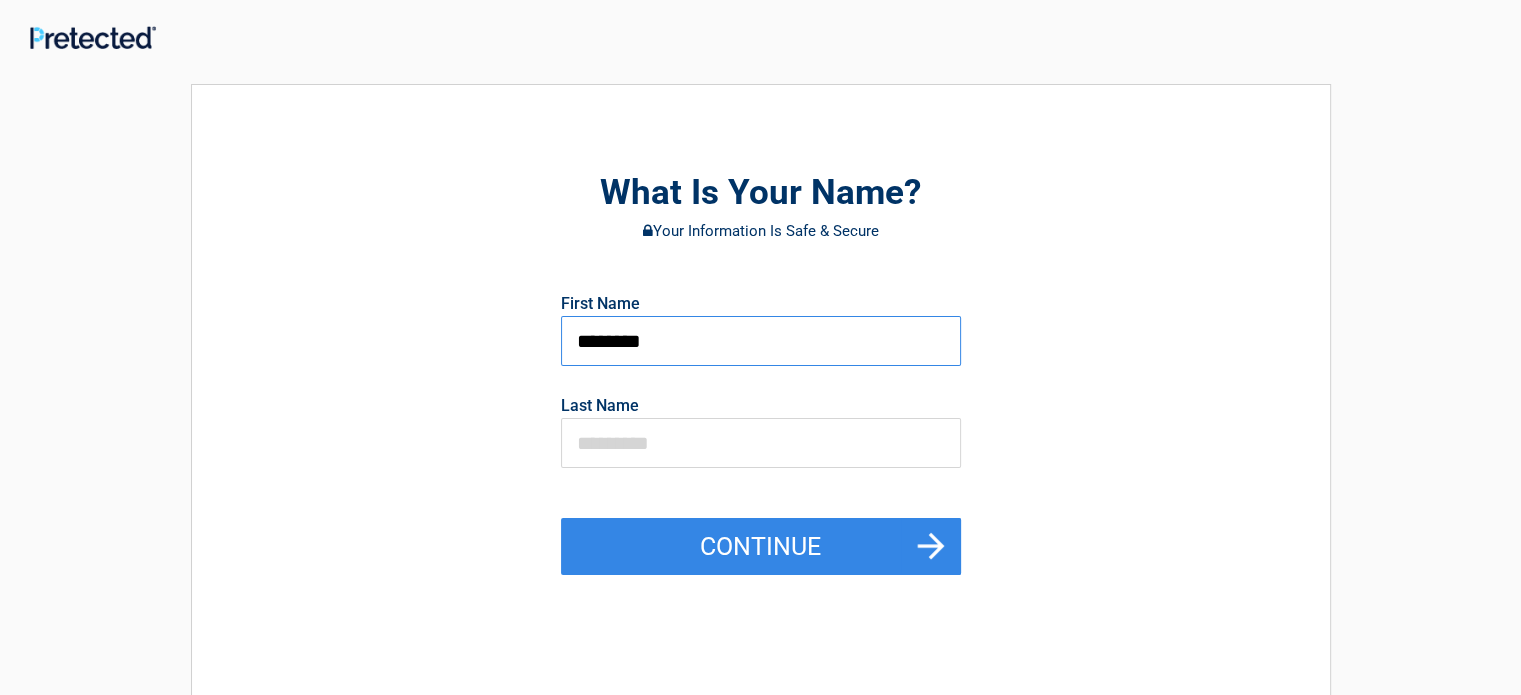type on "*******" 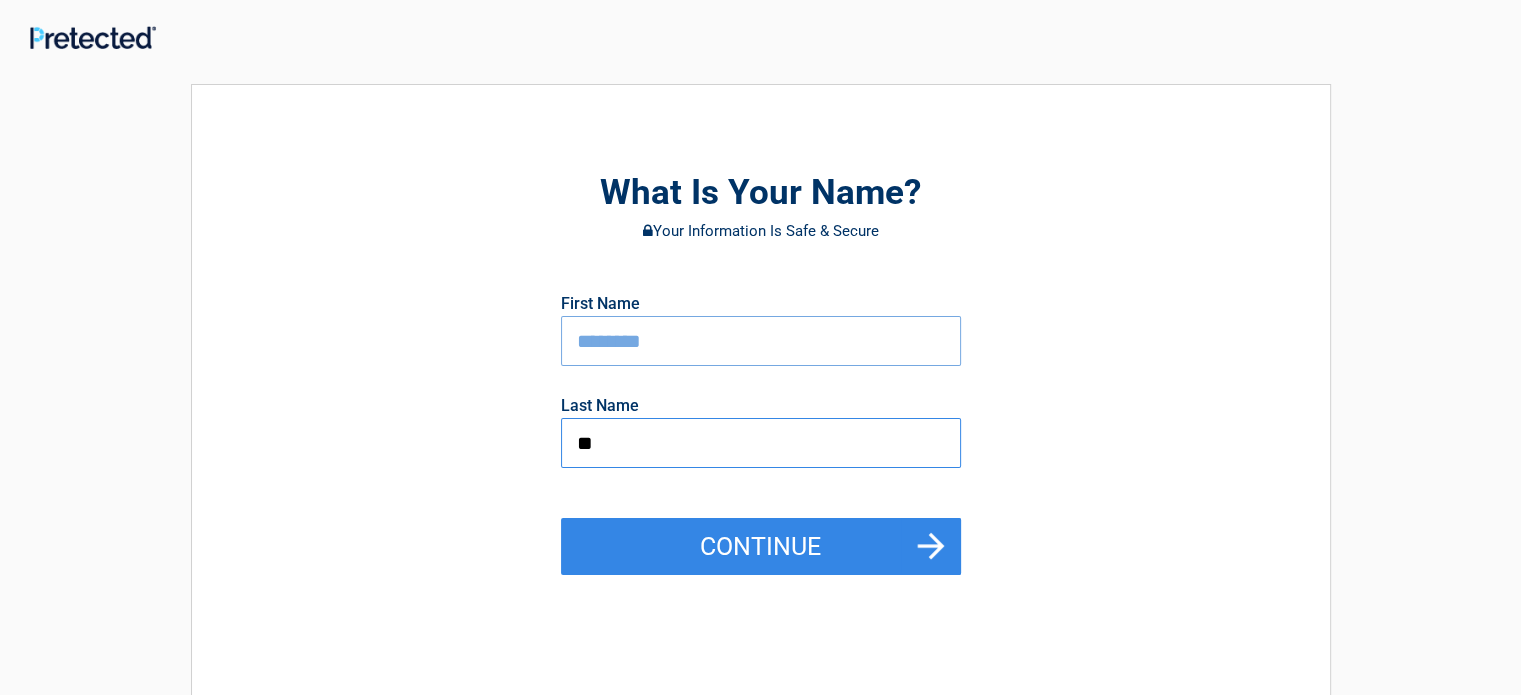 type on "*" 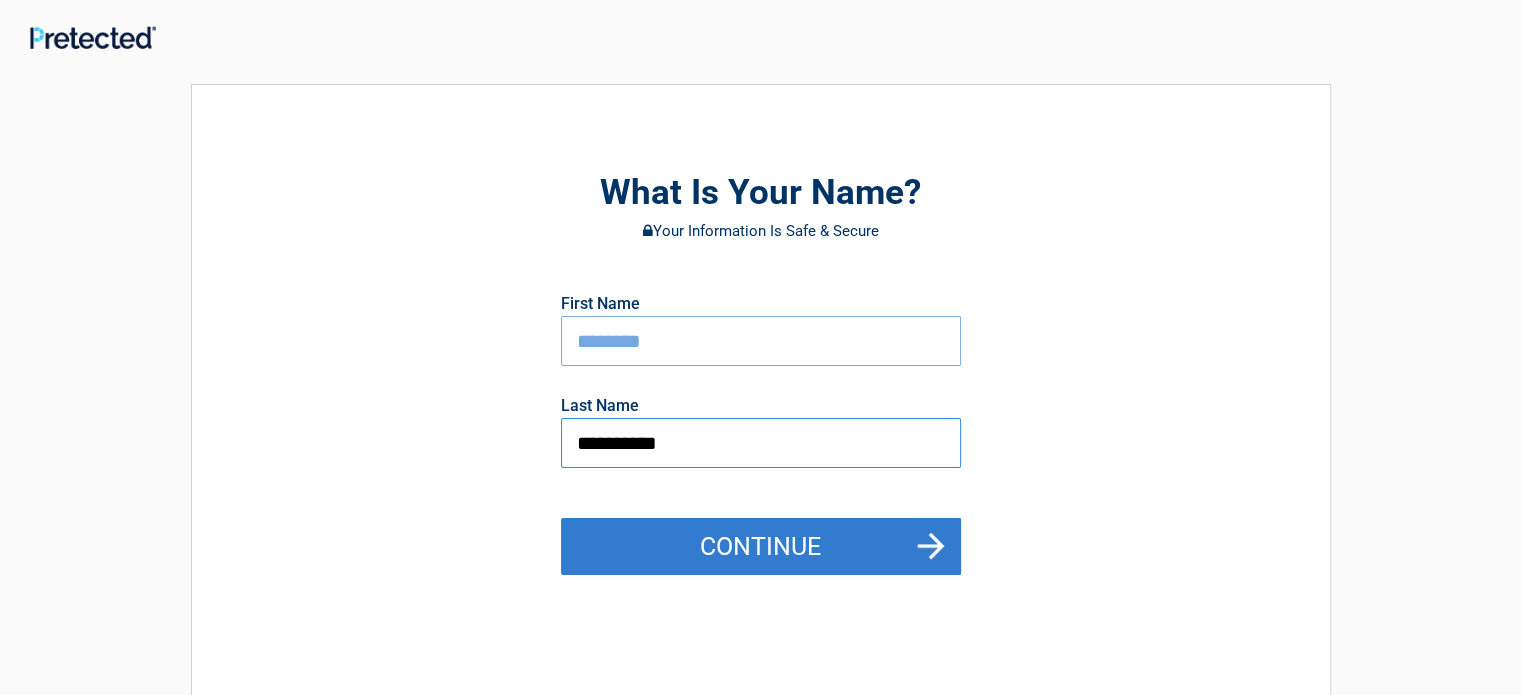 type on "**********" 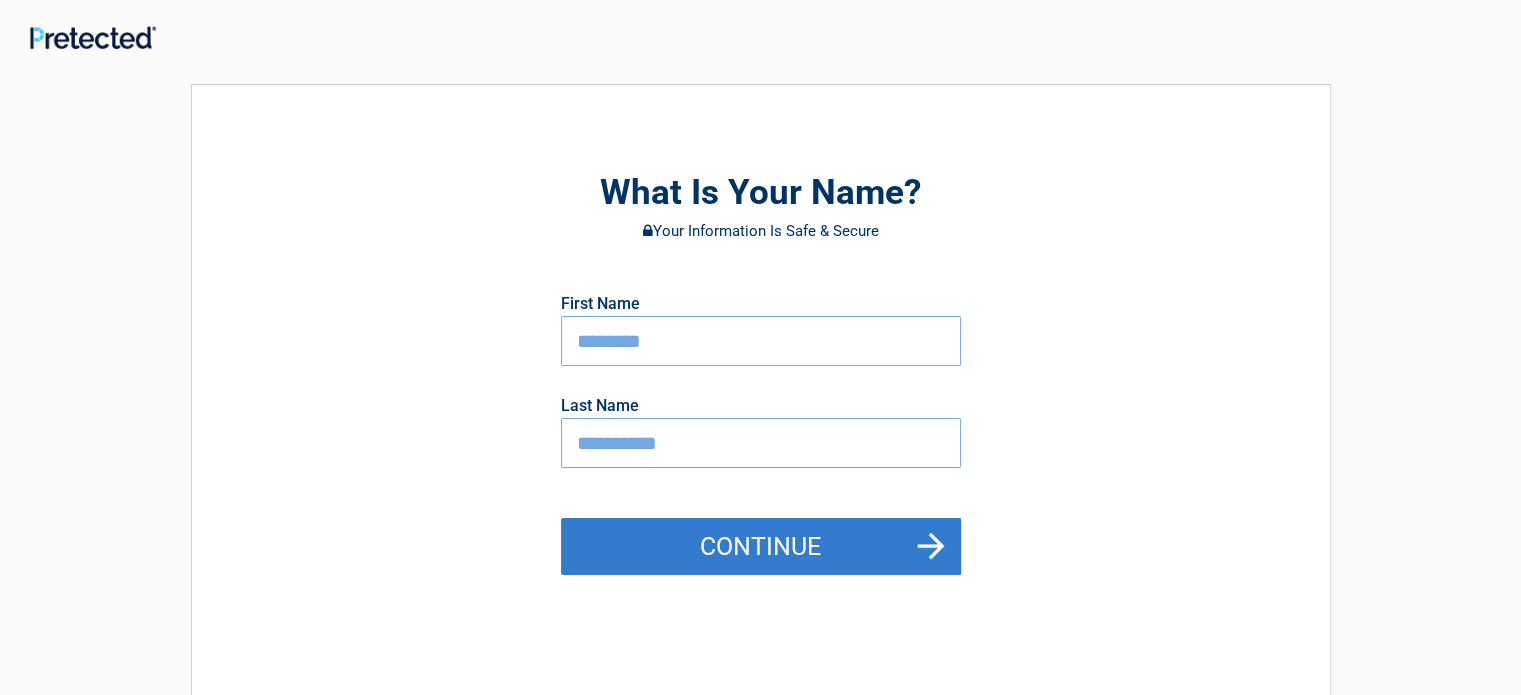 click on "Continue" at bounding box center (761, 547) 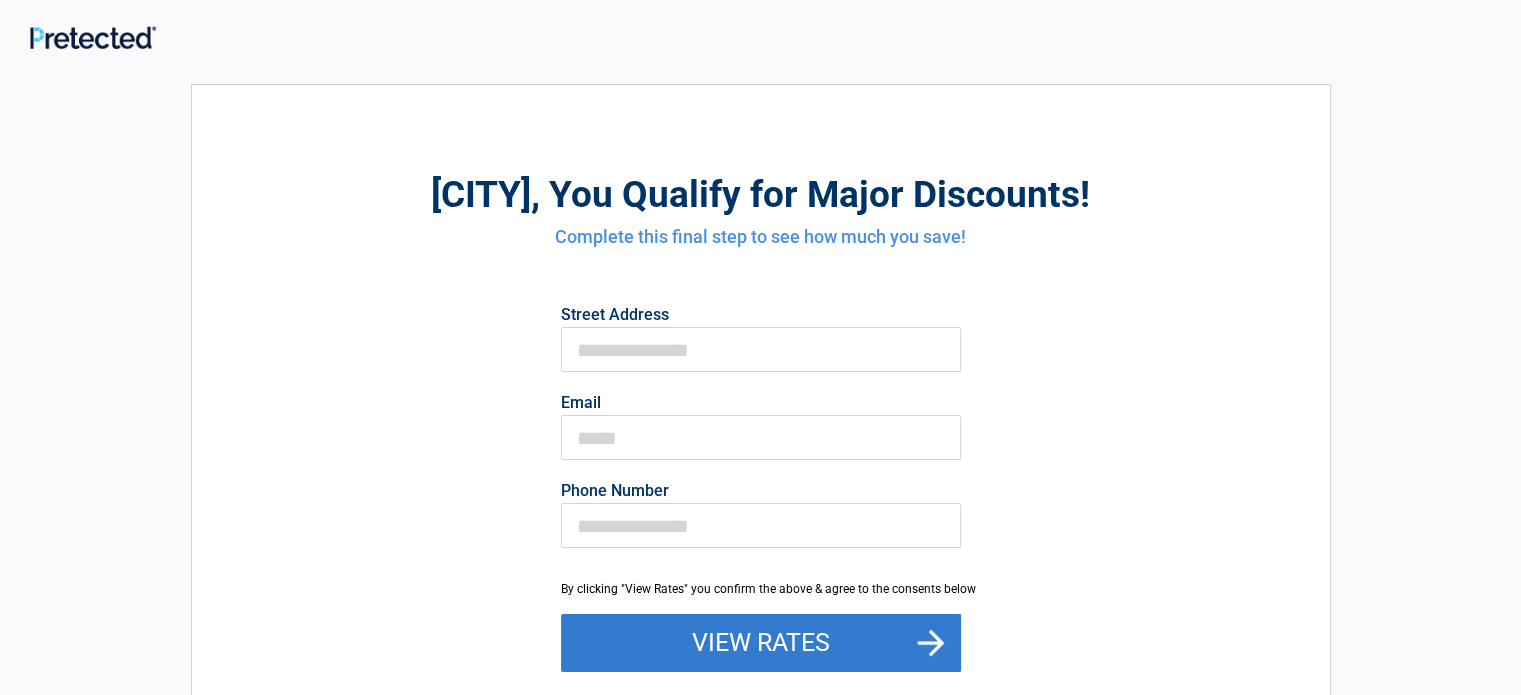 drag, startPoint x: 731, startPoint y: 622, endPoint x: 735, endPoint y: 635, distance: 13.601471 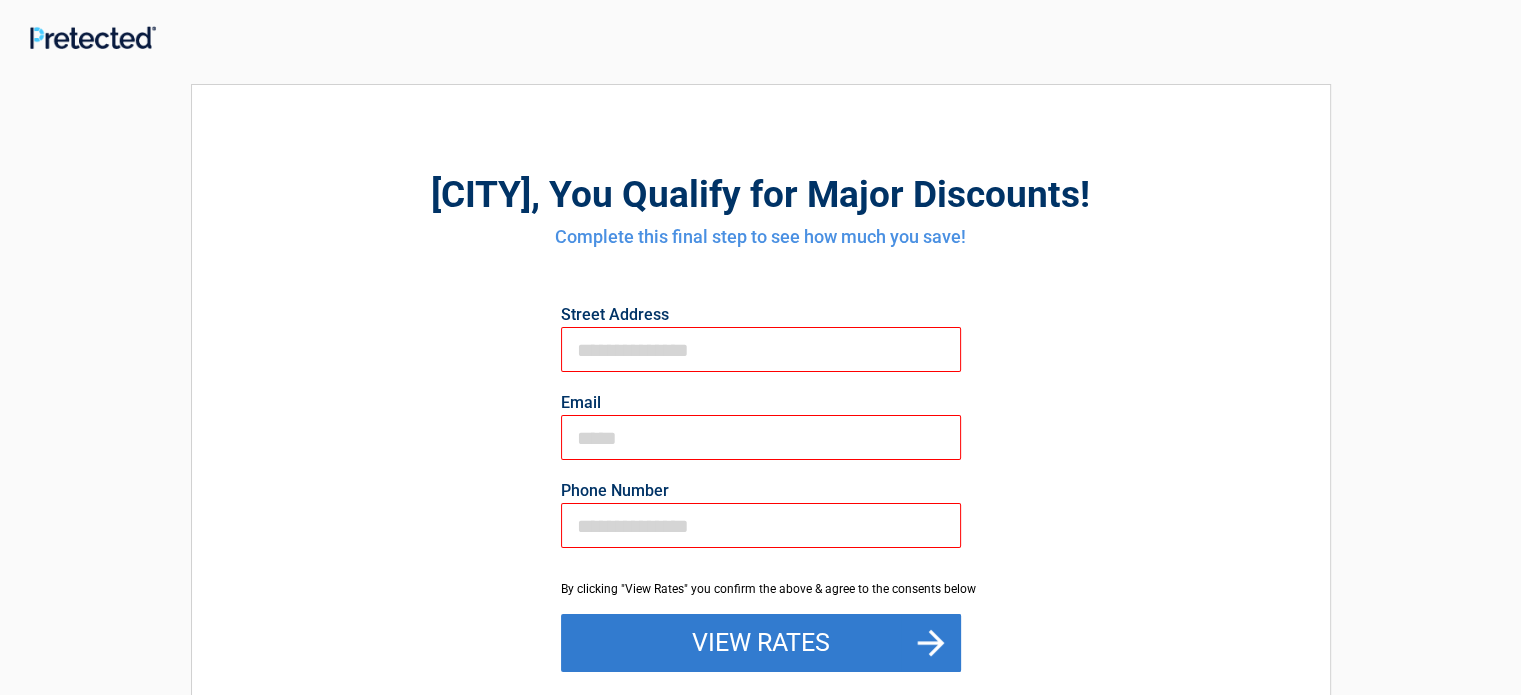 click on "View Rates" at bounding box center (761, 643) 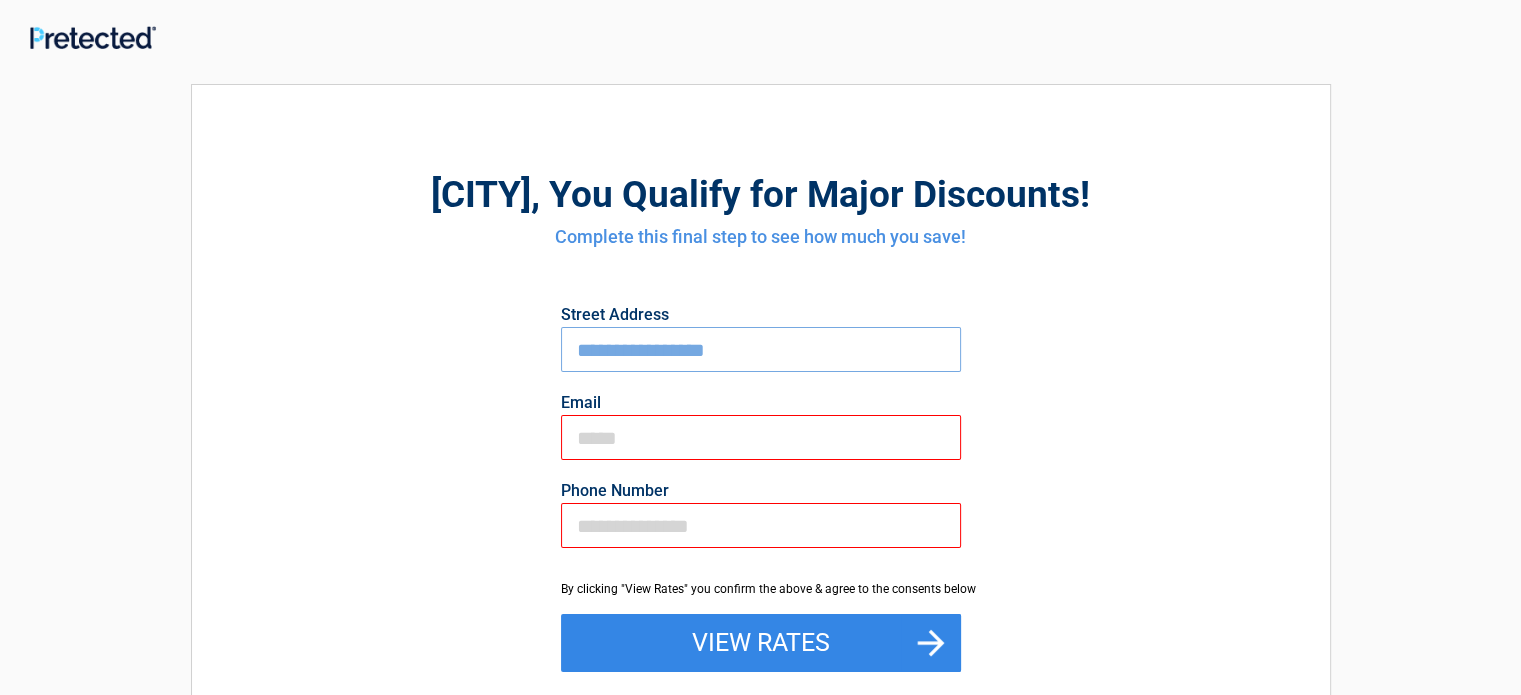 type on "**********" 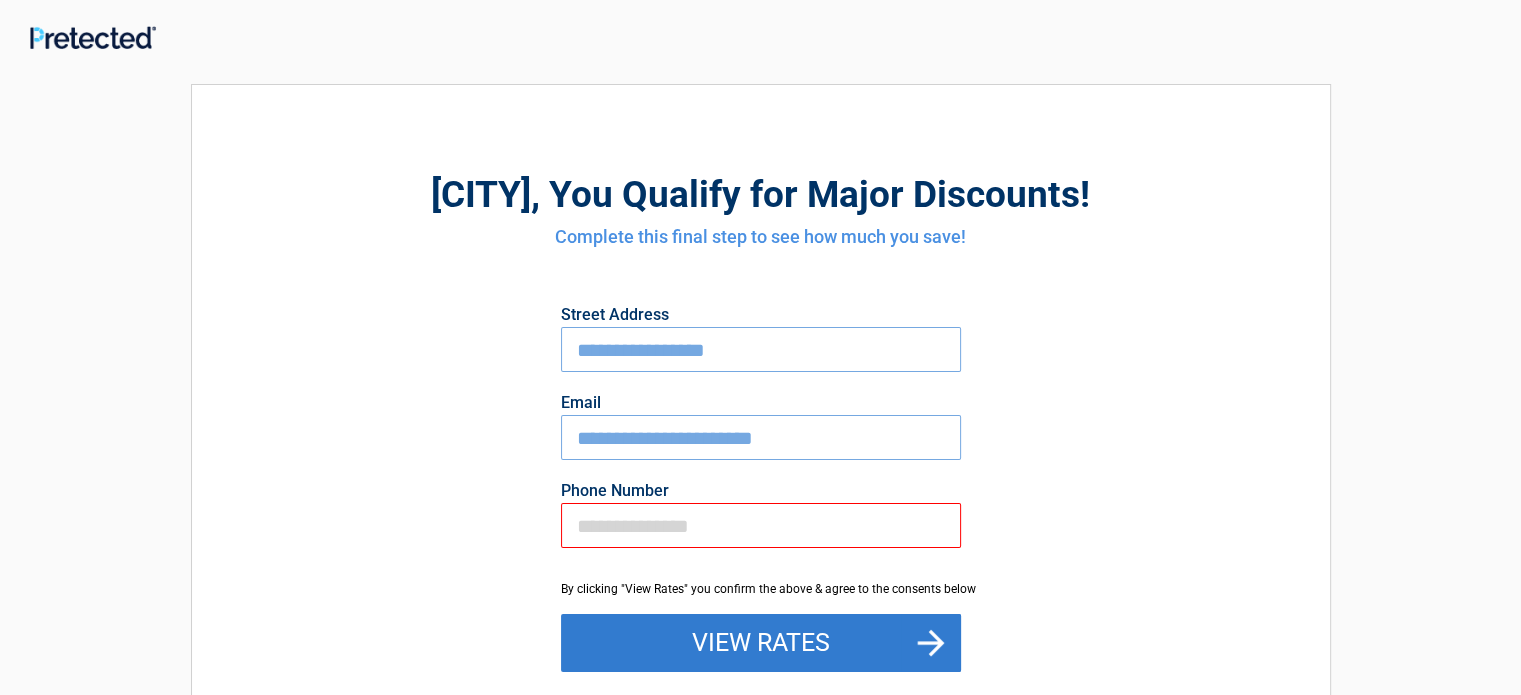 type on "**********" 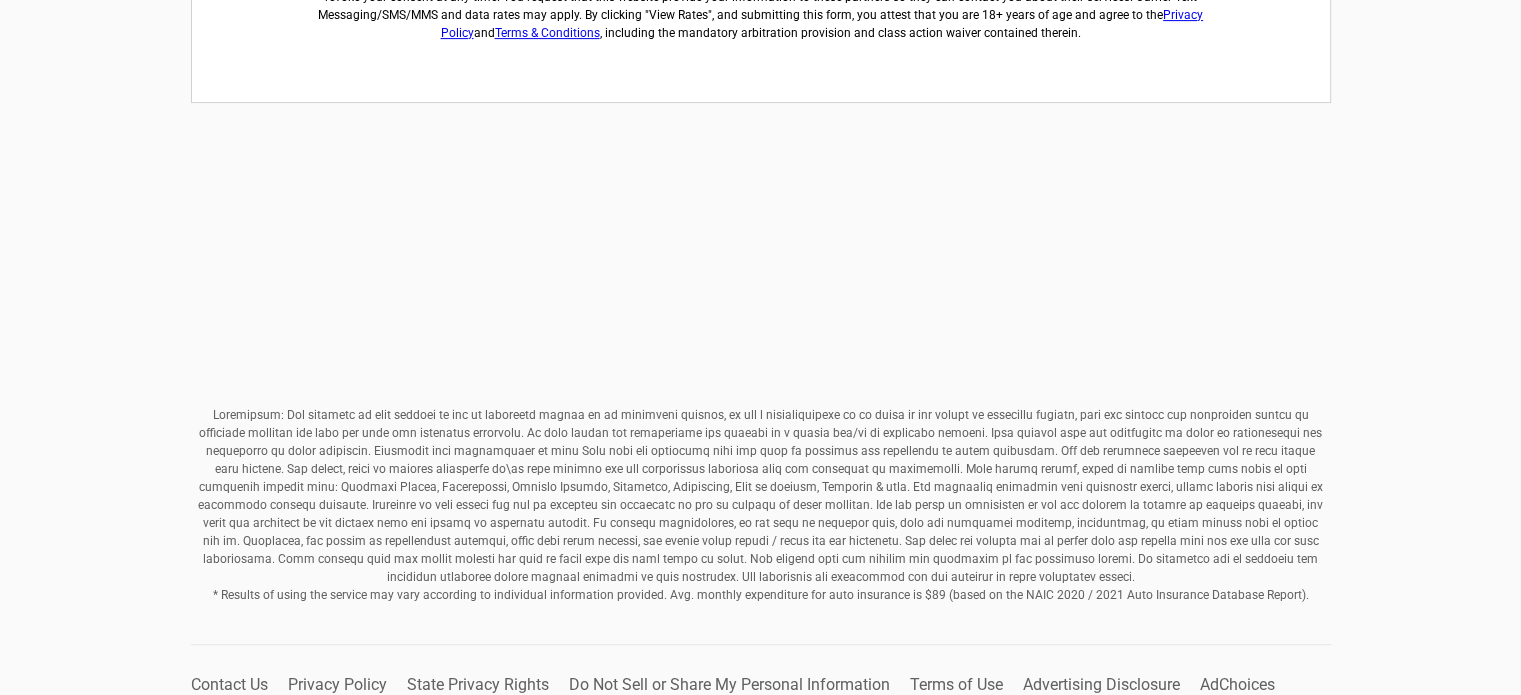 scroll, scrollTop: 827, scrollLeft: 0, axis: vertical 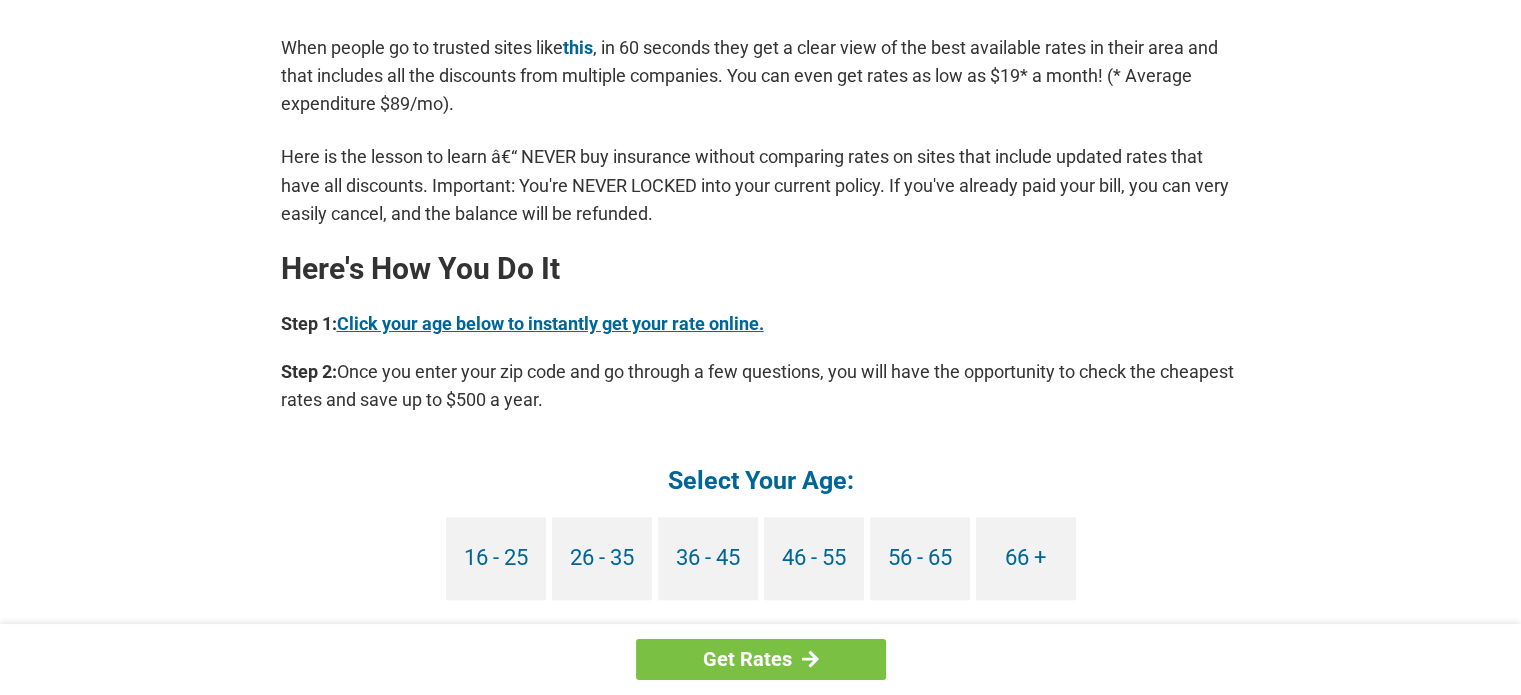 click on "Click your age below to instantly get your rate online." at bounding box center [550, 323] 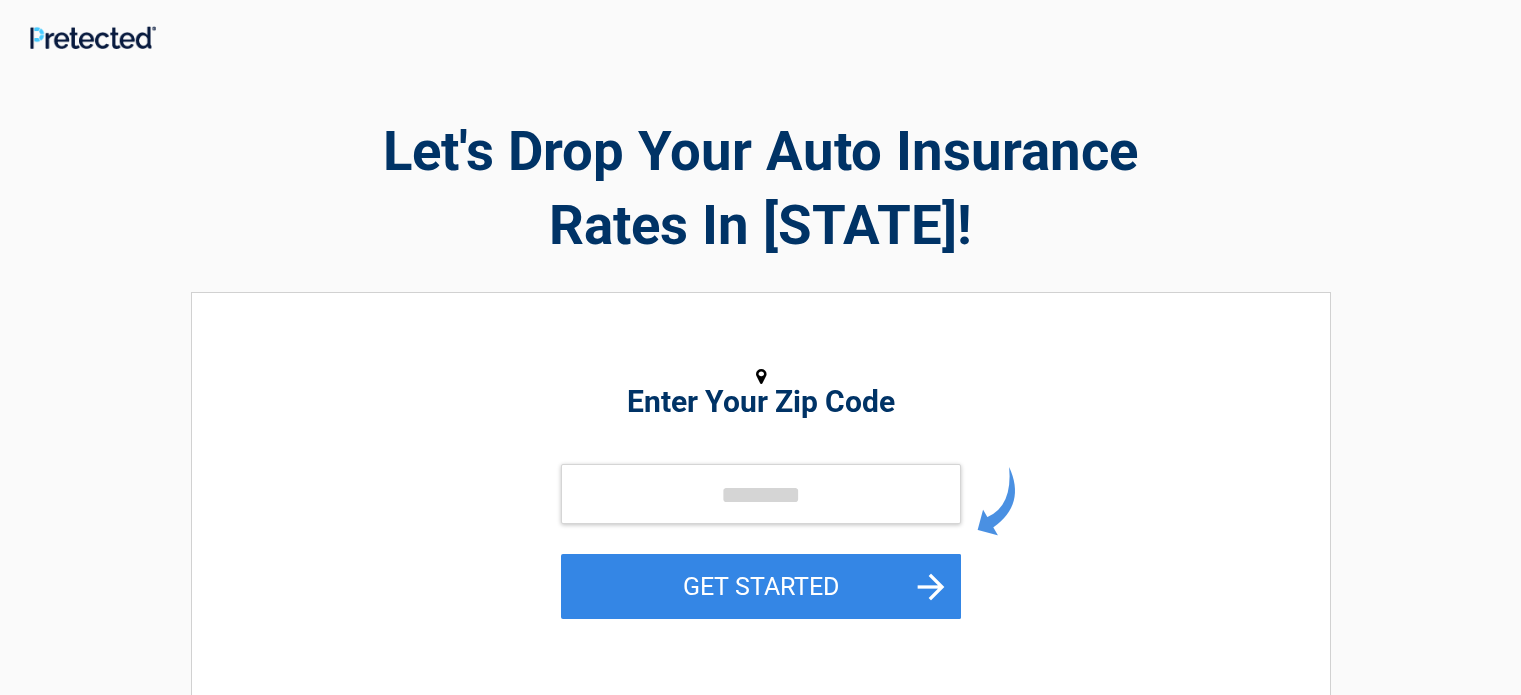scroll, scrollTop: 0, scrollLeft: 0, axis: both 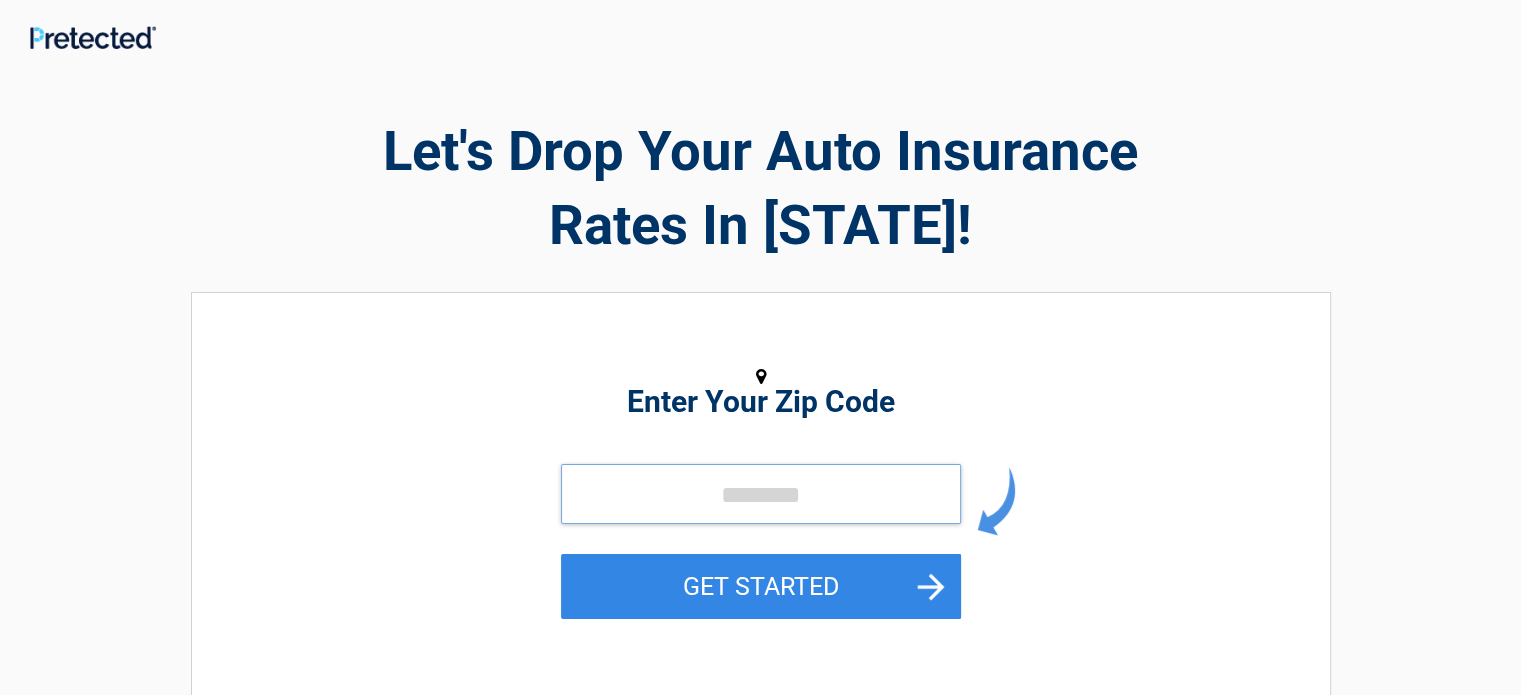 click at bounding box center [761, 494] 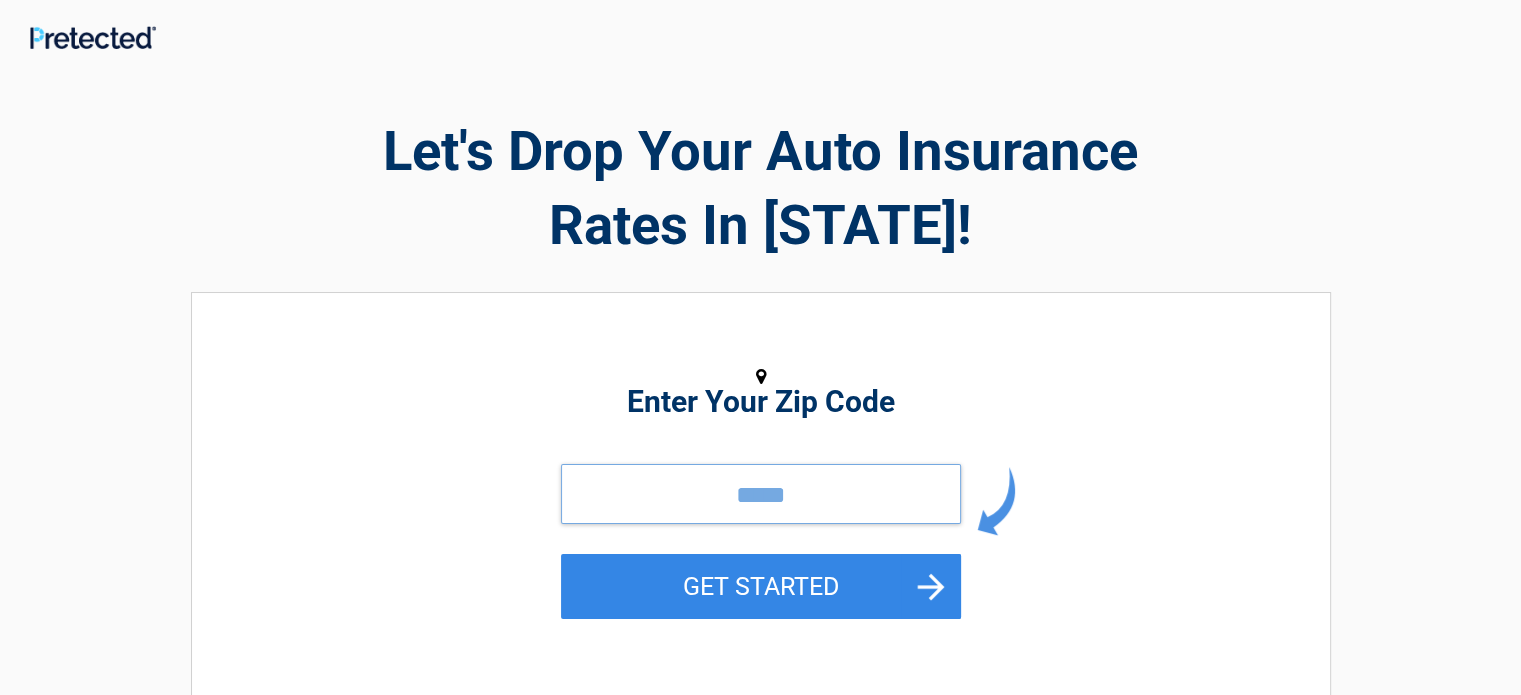click on "*****" at bounding box center (761, 494) 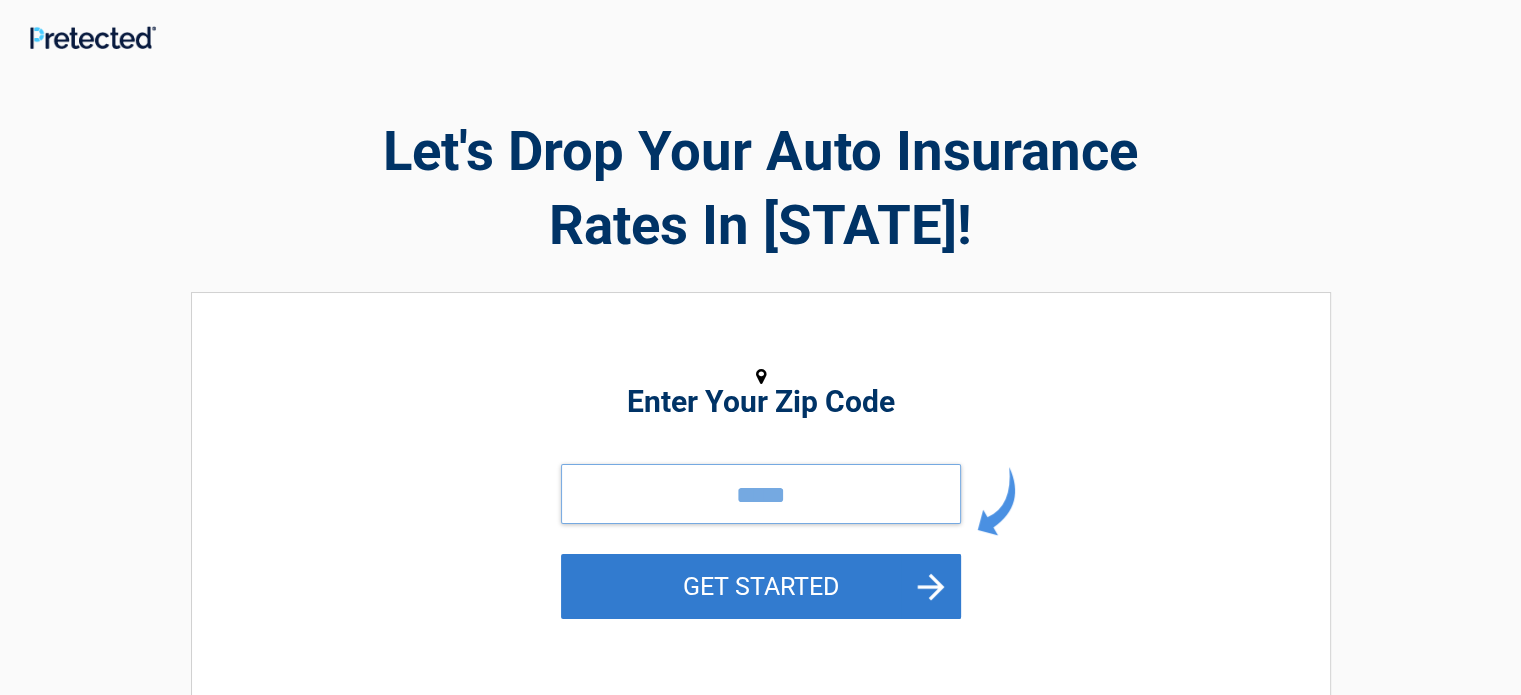 type on "*****" 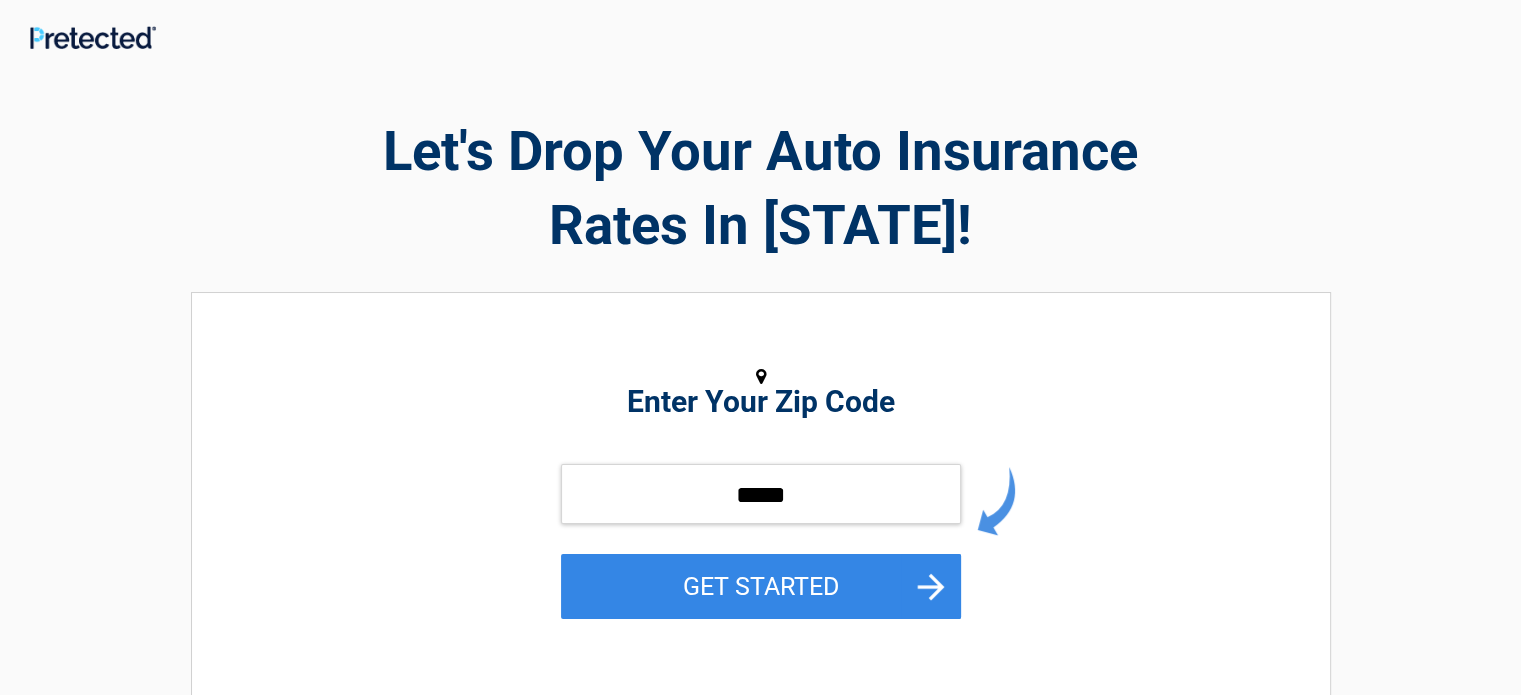 click on "GET STARTED" at bounding box center (761, 586) 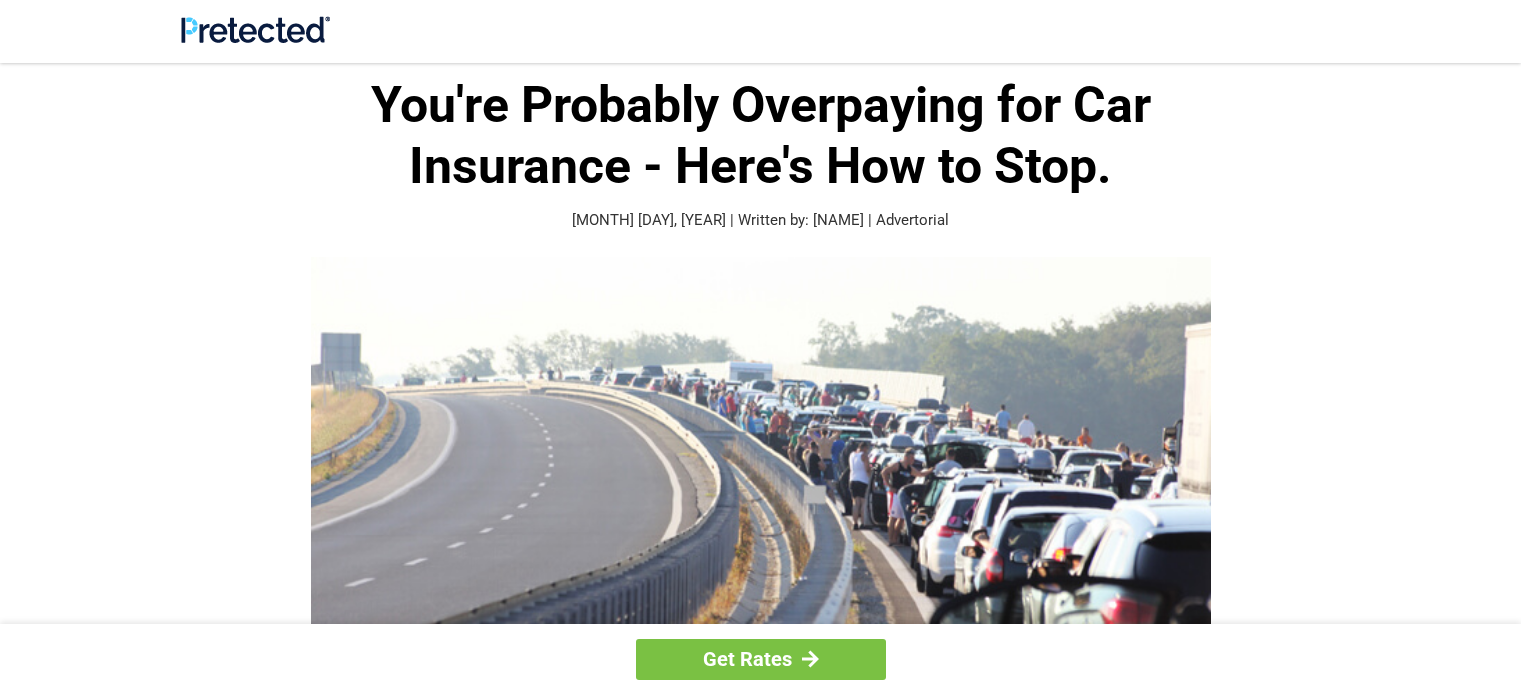 scroll, scrollTop: 1600, scrollLeft: 0, axis: vertical 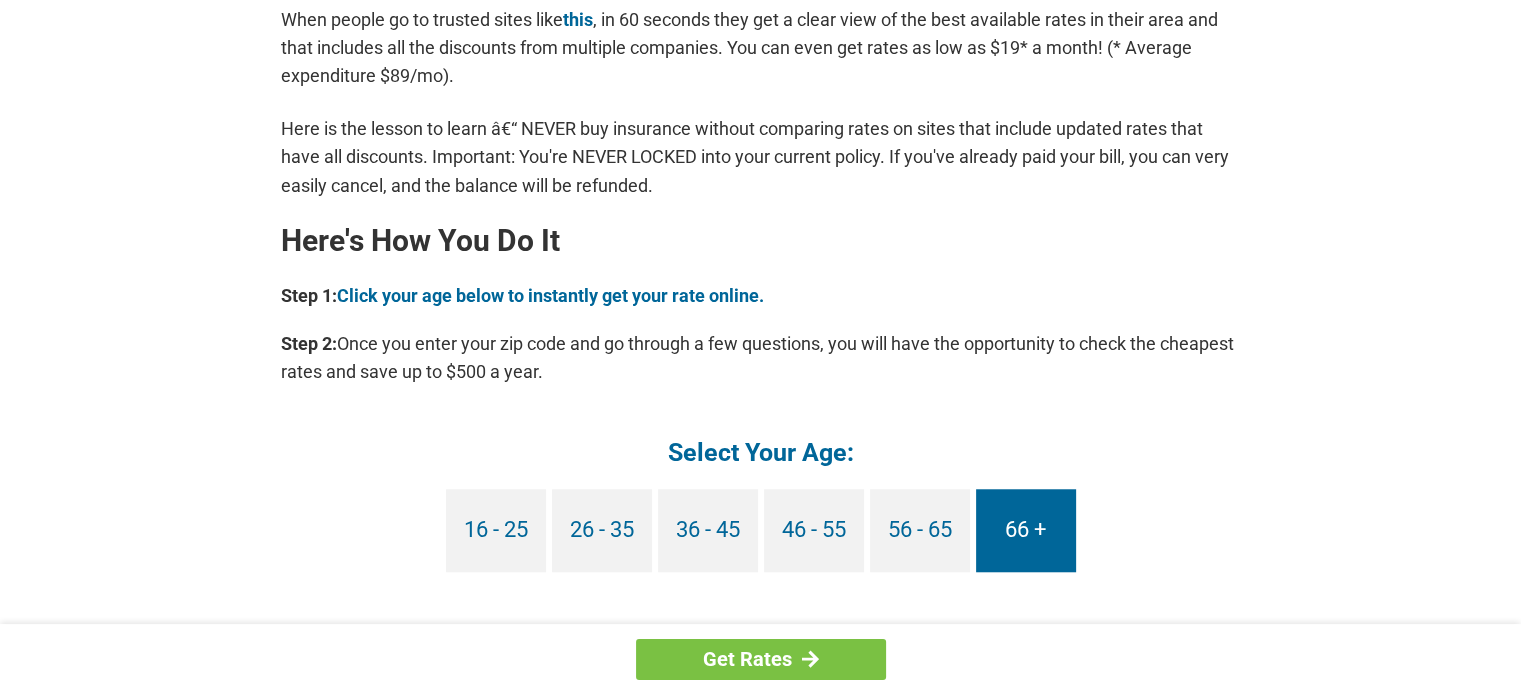 click on "66 +" at bounding box center [1026, 530] 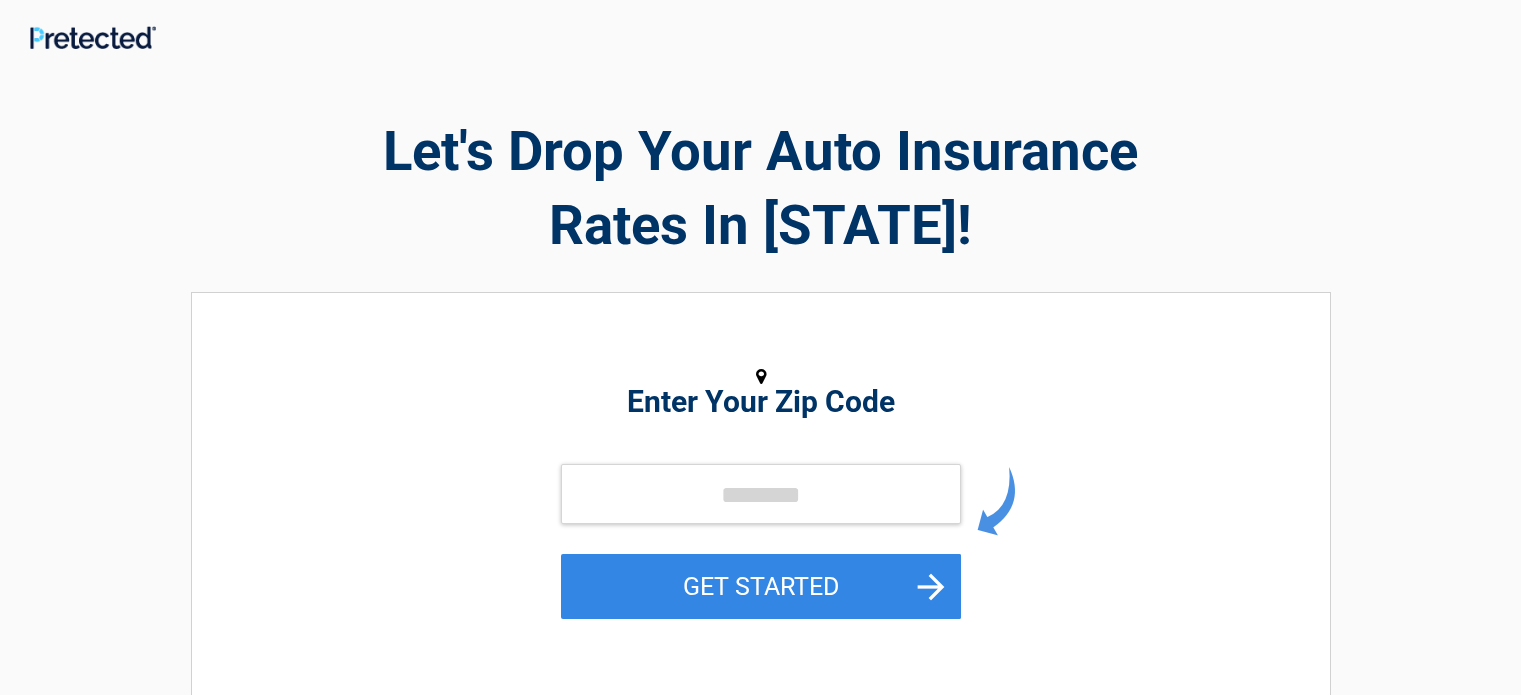 scroll, scrollTop: 0, scrollLeft: 0, axis: both 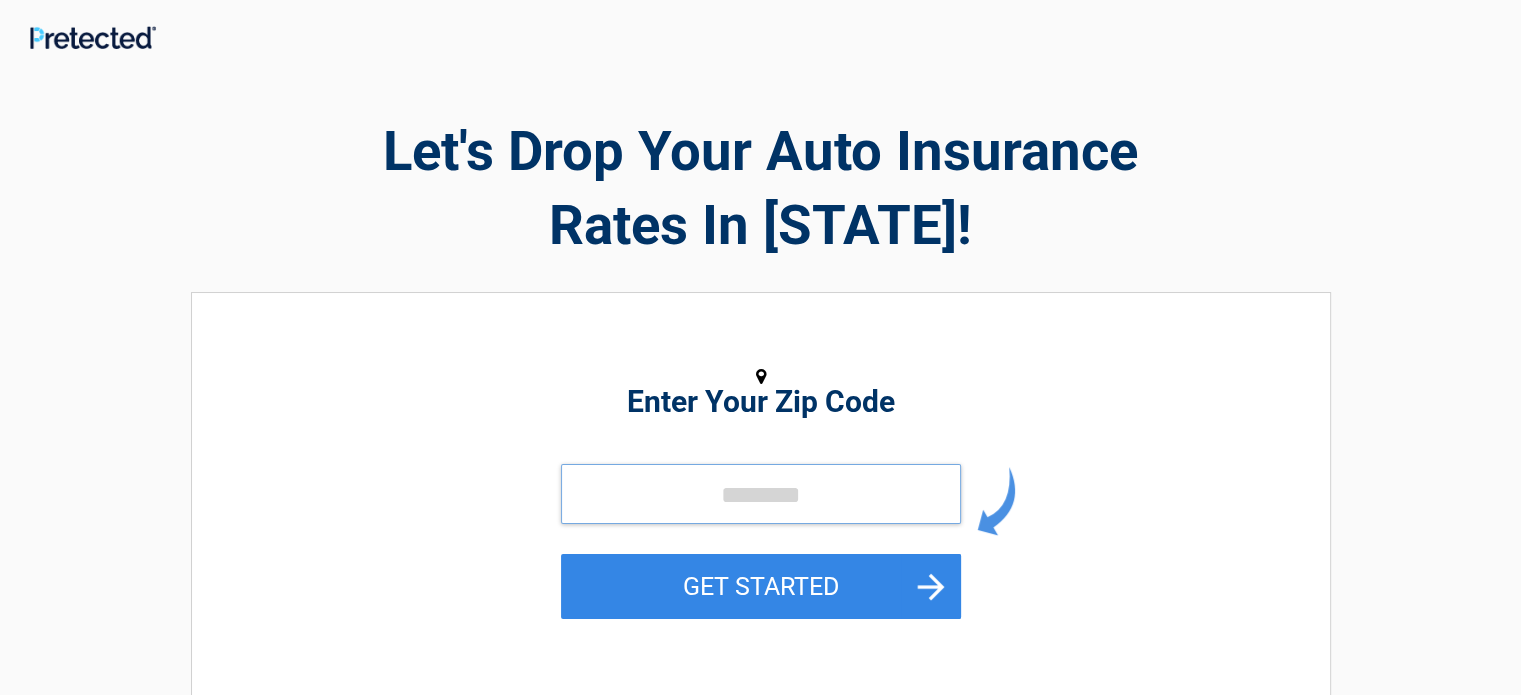 click at bounding box center (761, 494) 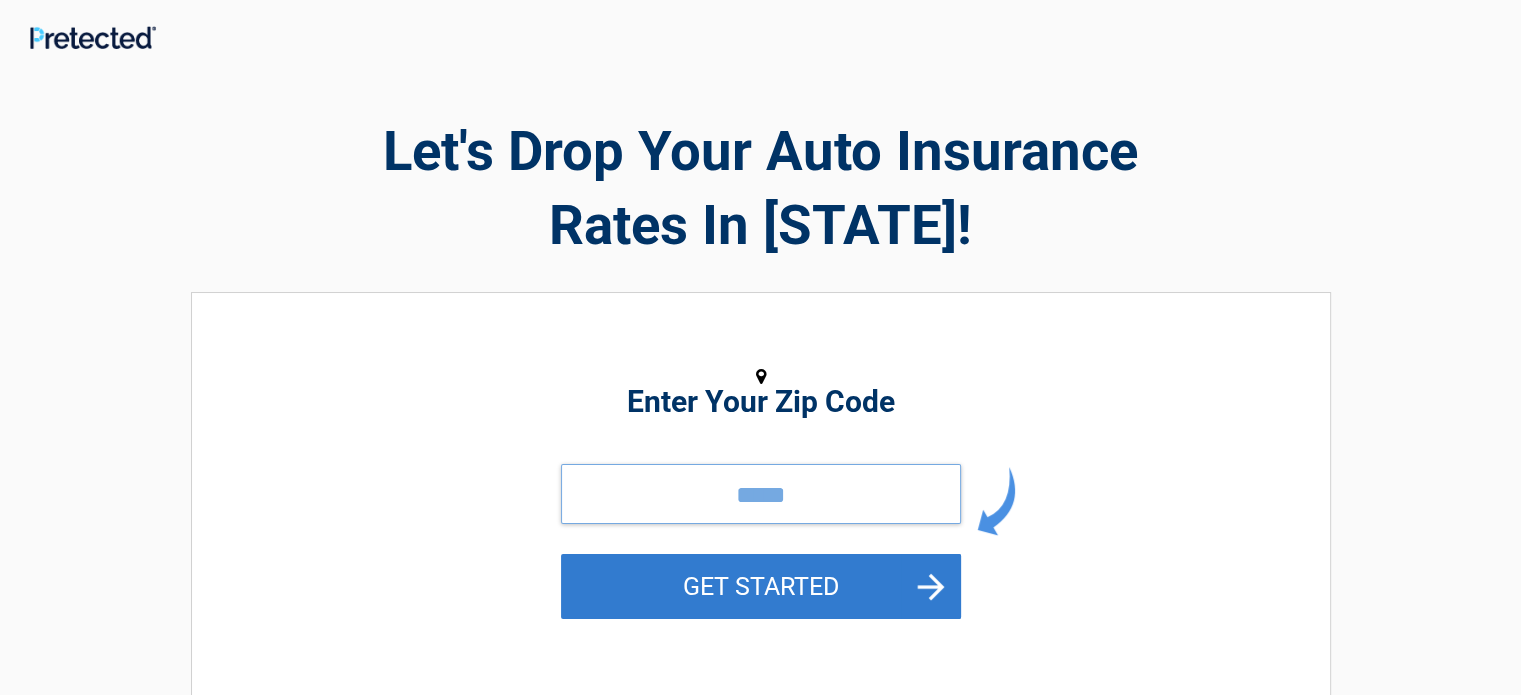 type on "*****" 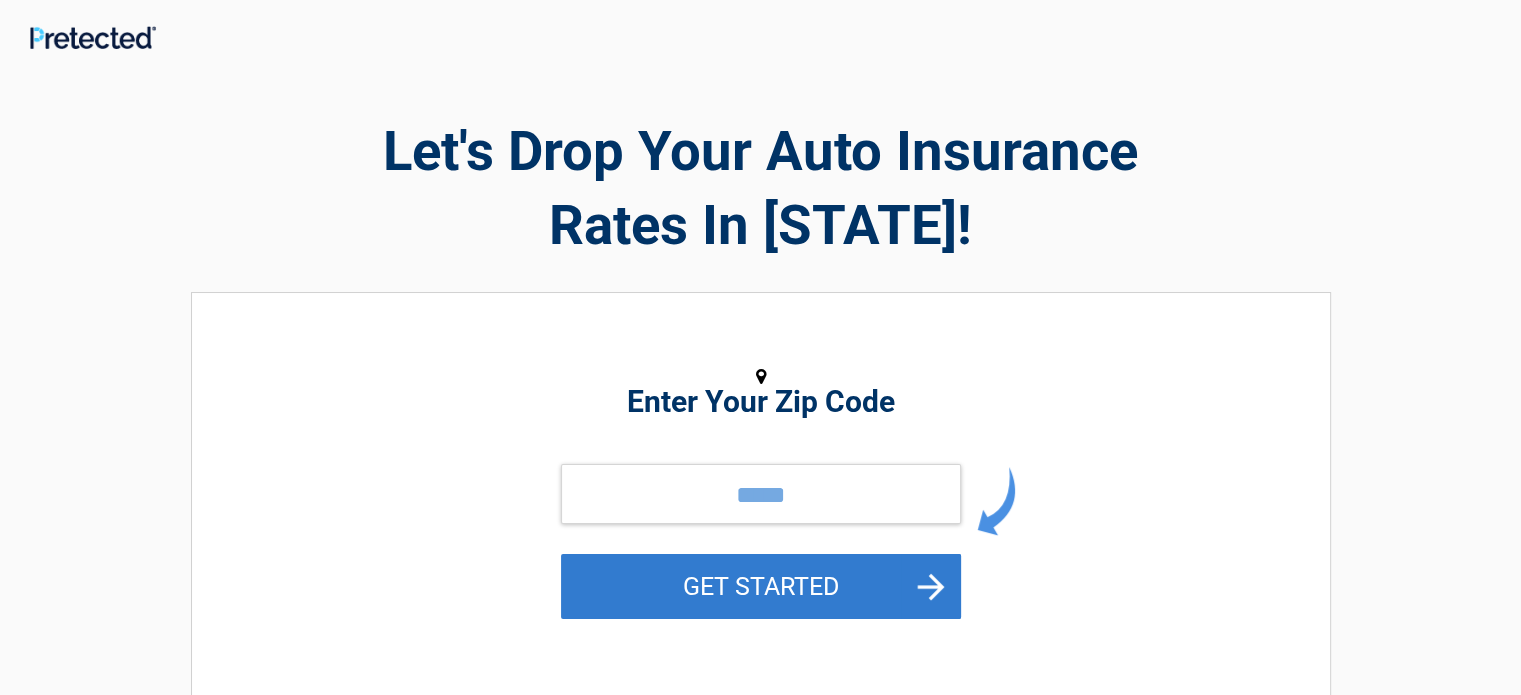 click on "GET STARTED" at bounding box center (761, 586) 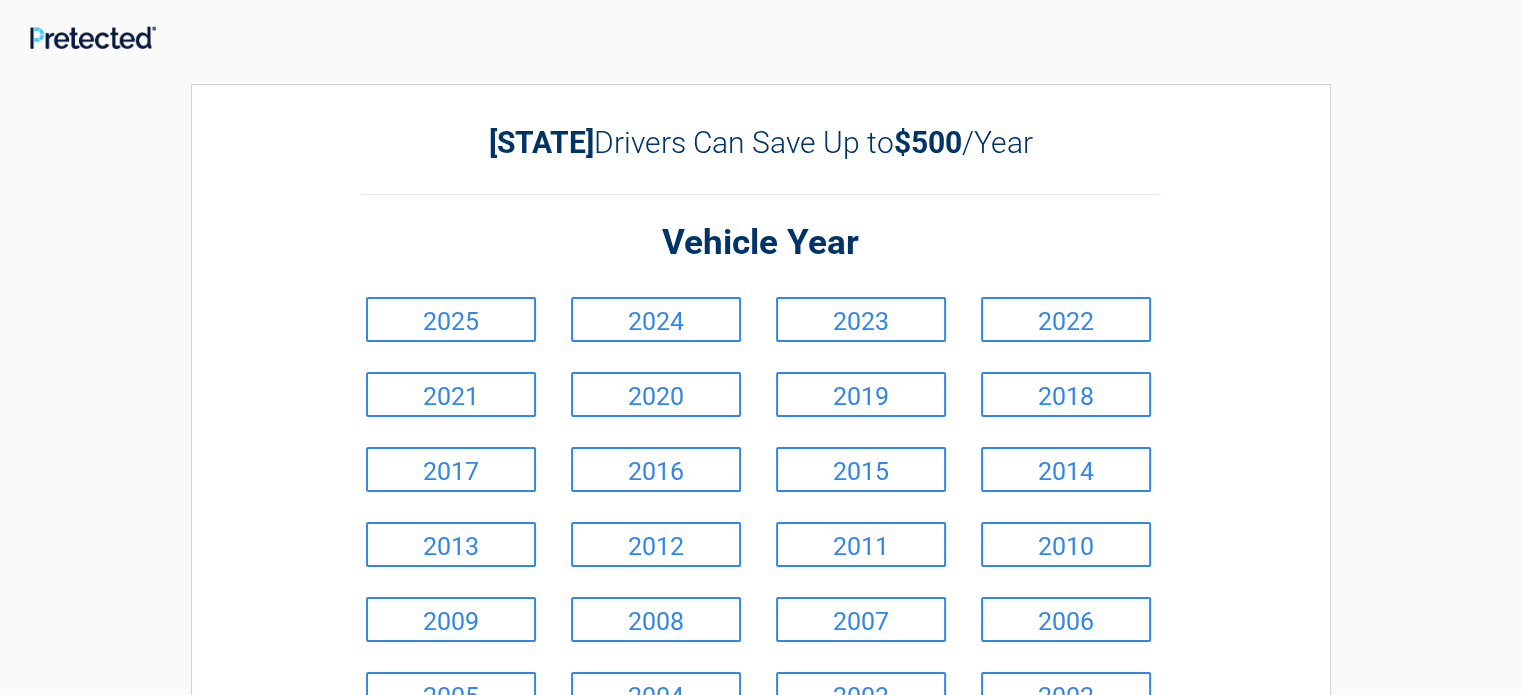 drag, startPoint x: 664, startPoint y: 389, endPoint x: 635, endPoint y: 419, distance: 41.725292 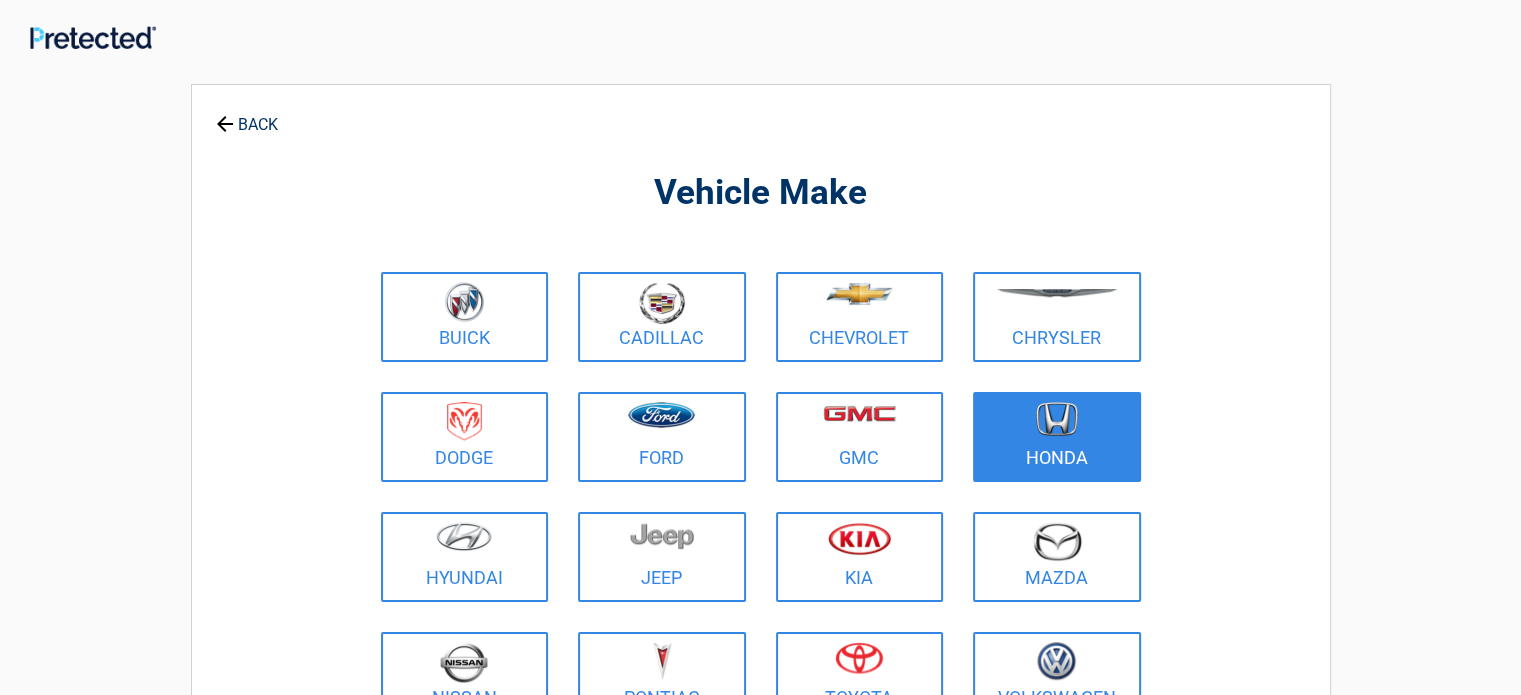 click at bounding box center (1057, 419) 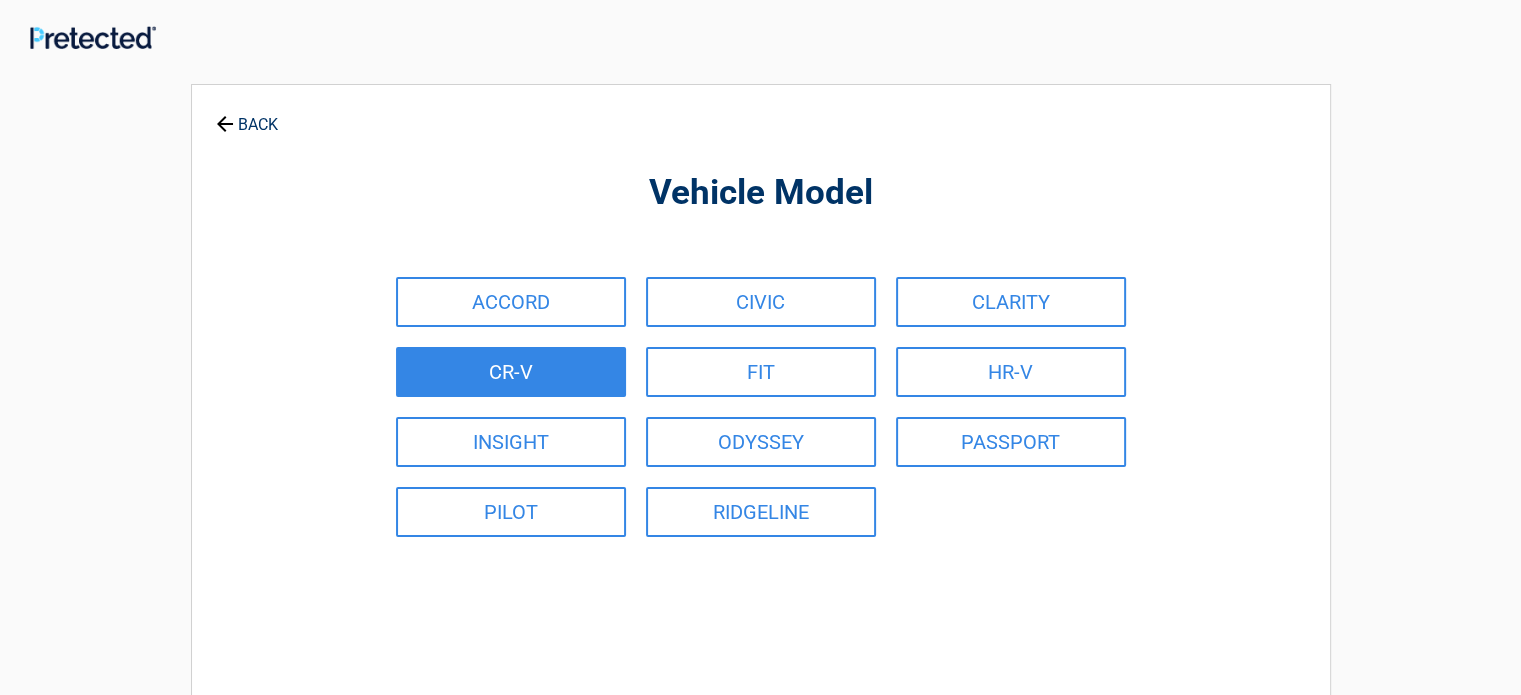 click on "CR-V" at bounding box center [511, 372] 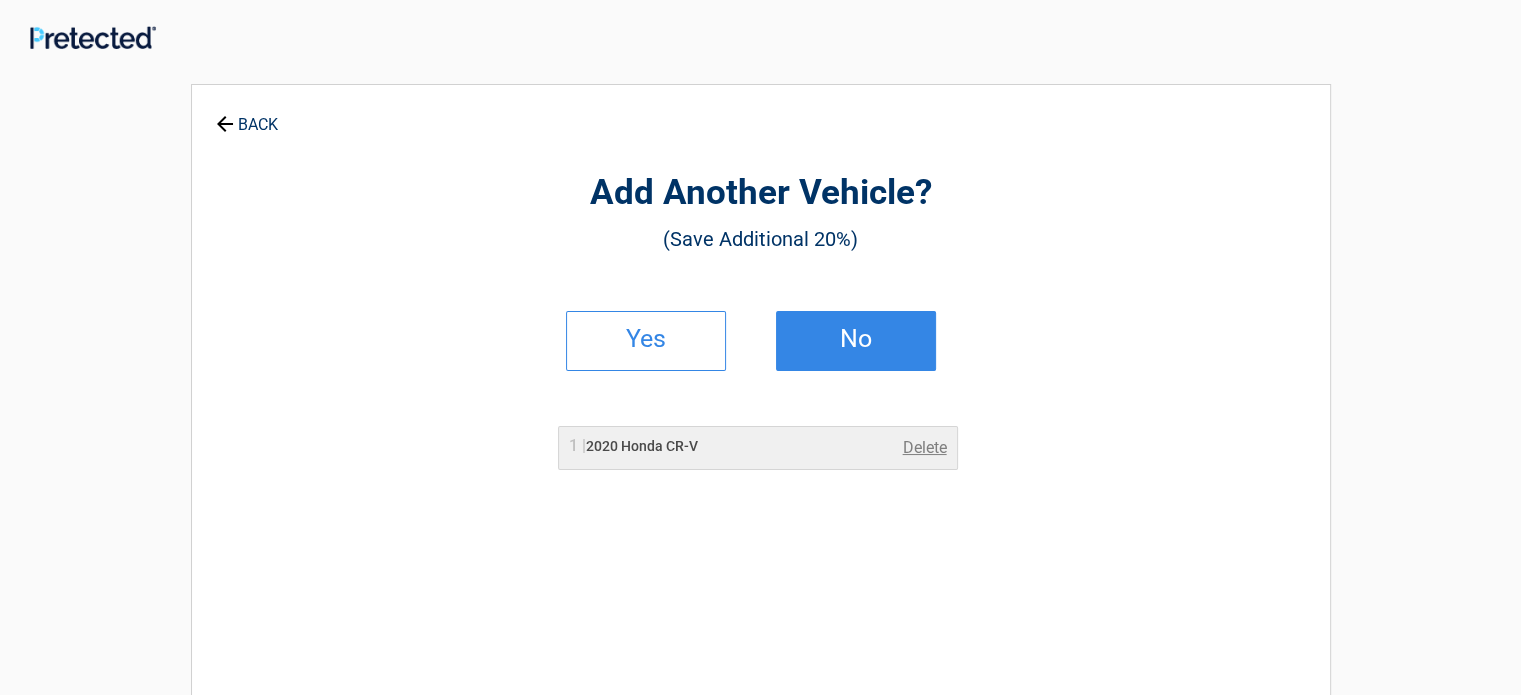 click on "No" at bounding box center [856, 339] 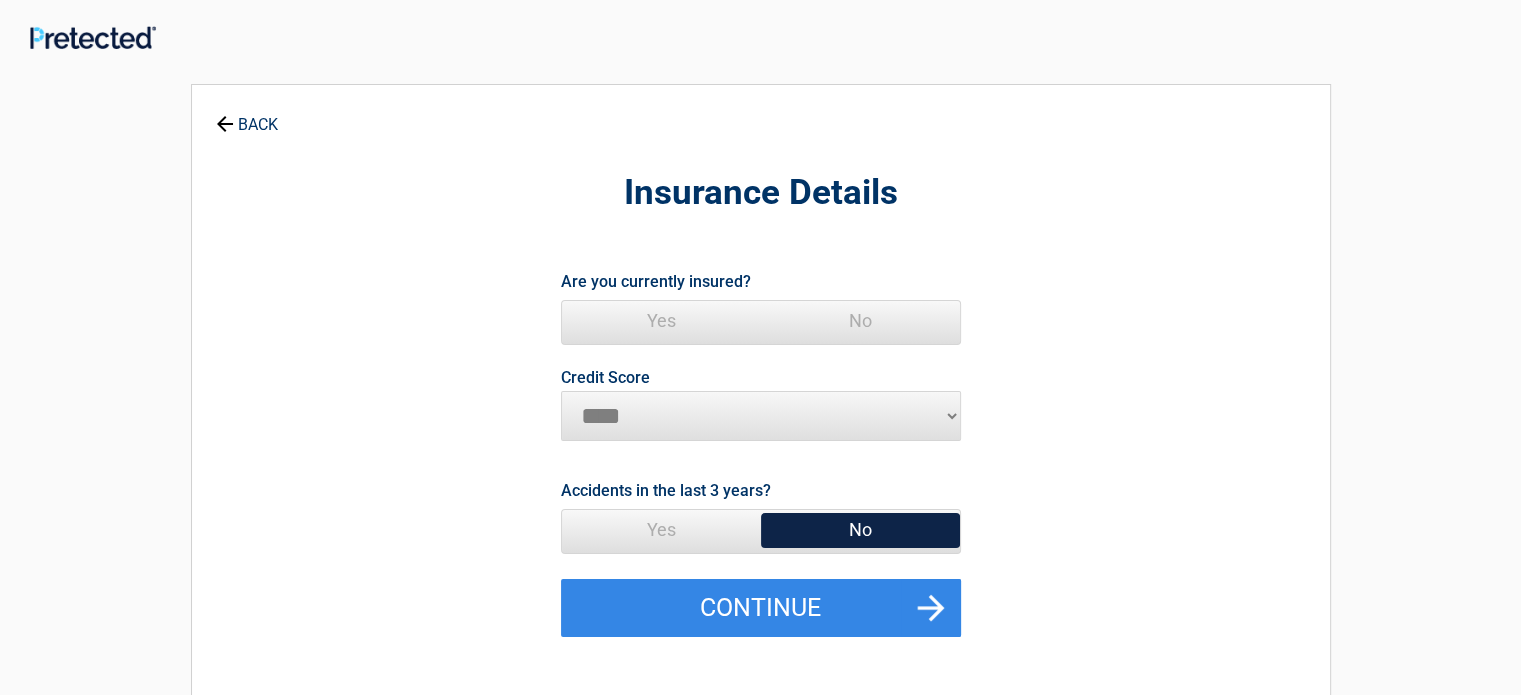 click on "Yes" at bounding box center [661, 321] 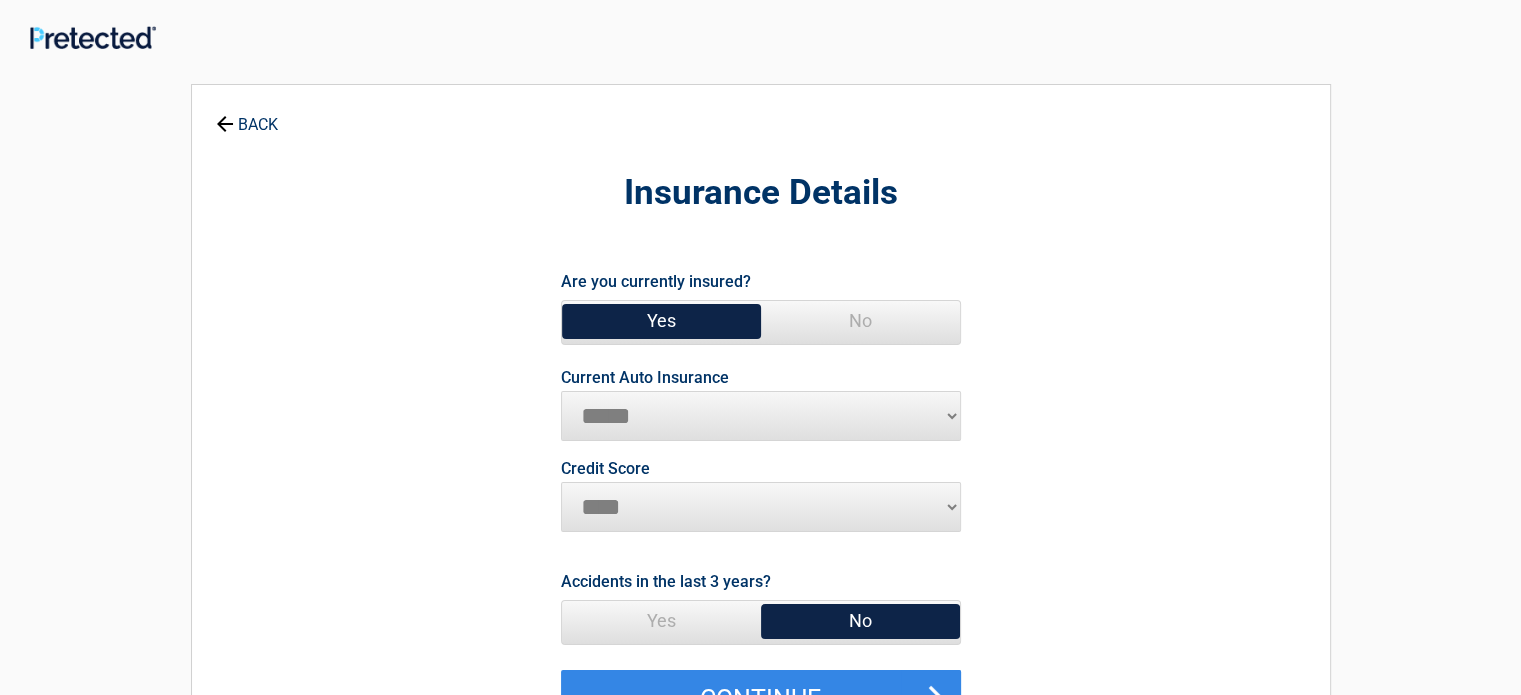 click on "**********" at bounding box center [761, 416] 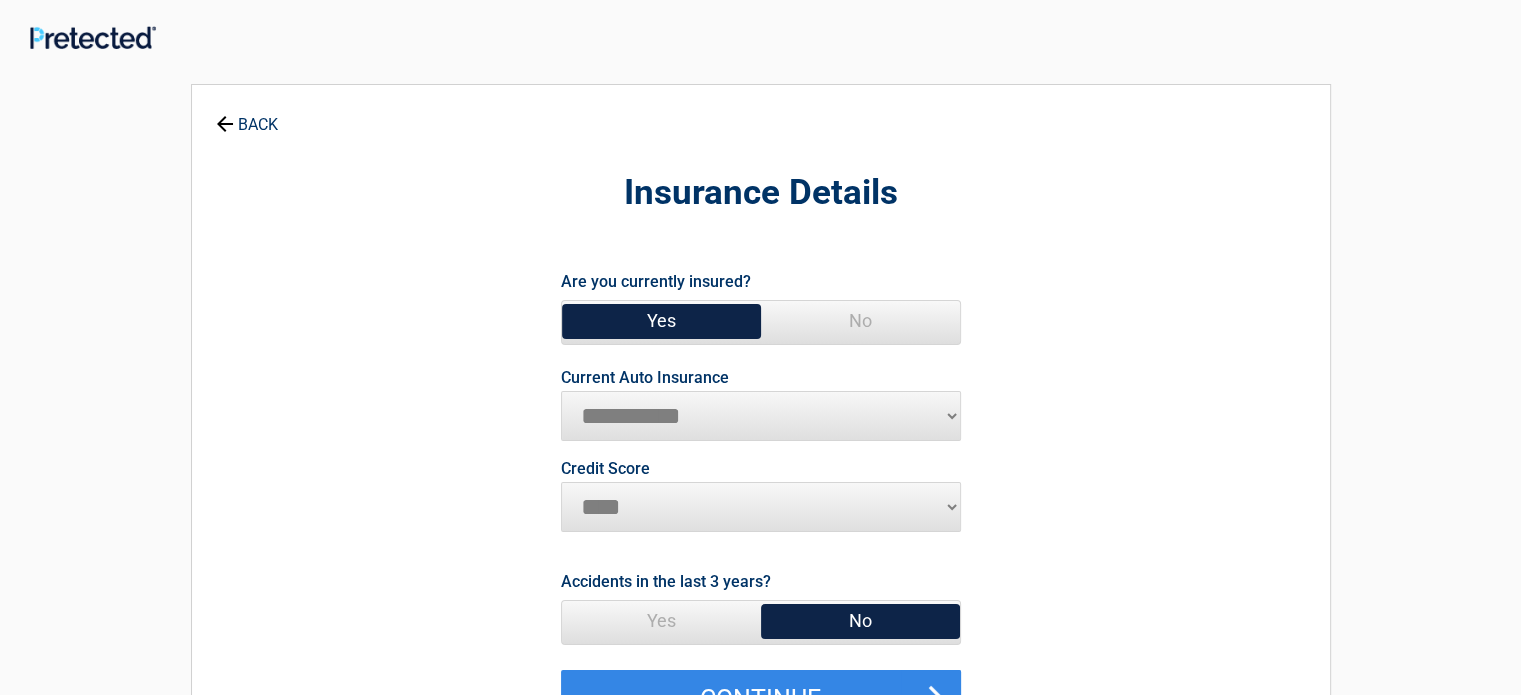 click on "**********" at bounding box center [761, 416] 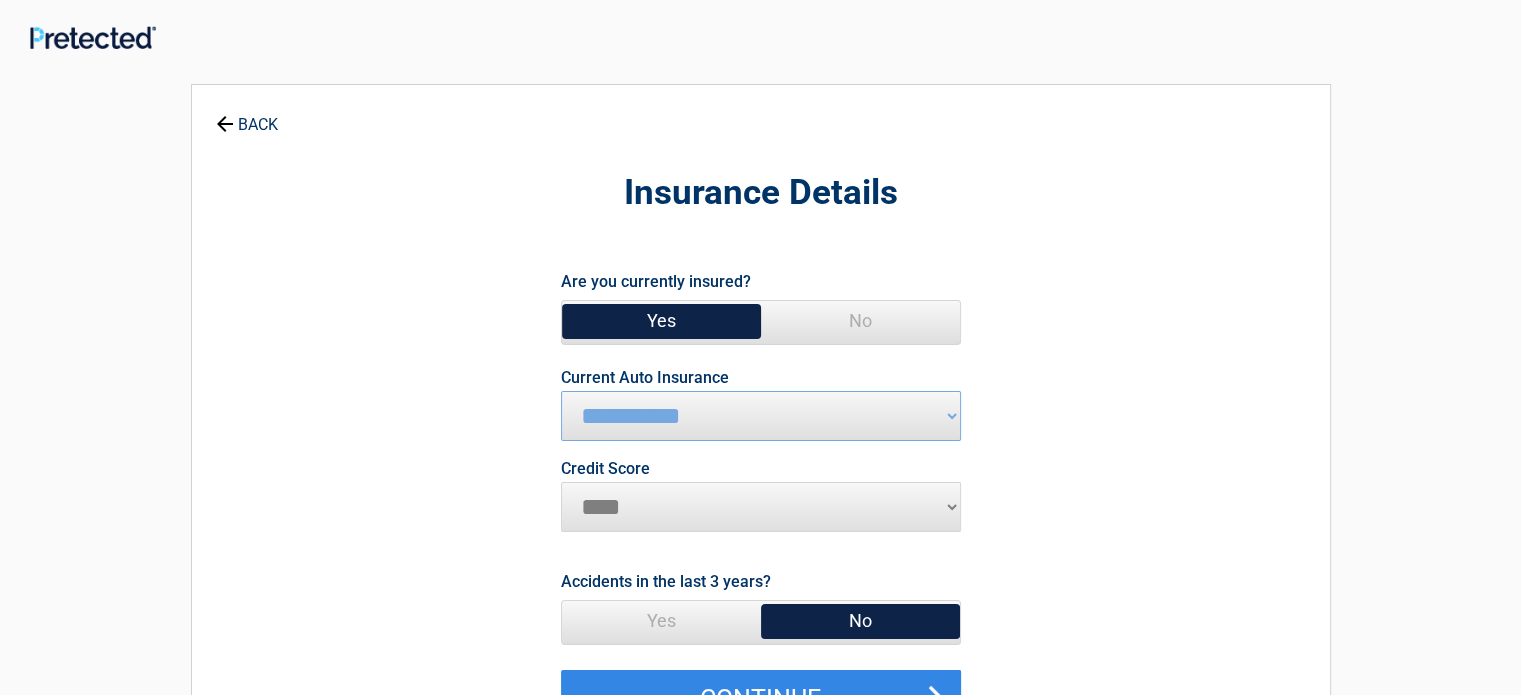 click on "*********
****
*******
****" at bounding box center [761, 507] 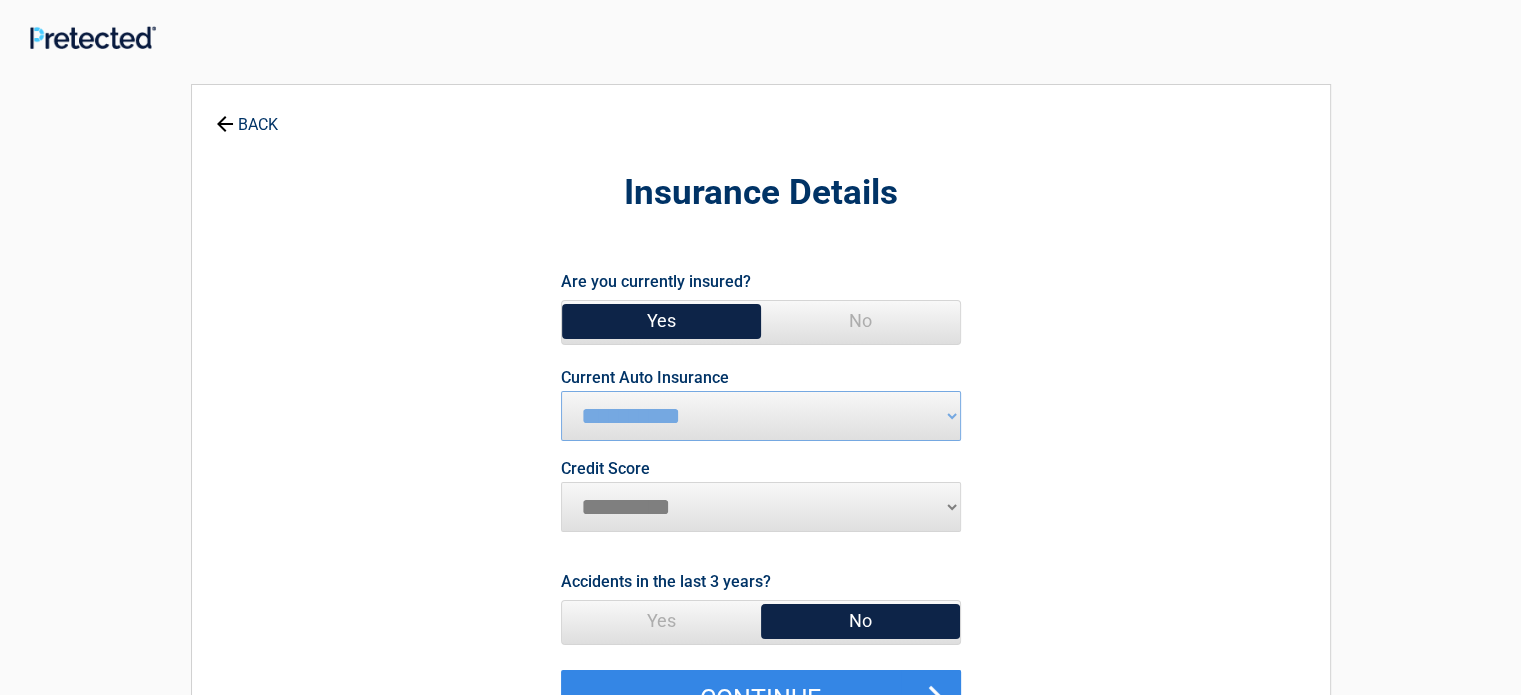 click on "*********
****
*******
****" at bounding box center (761, 507) 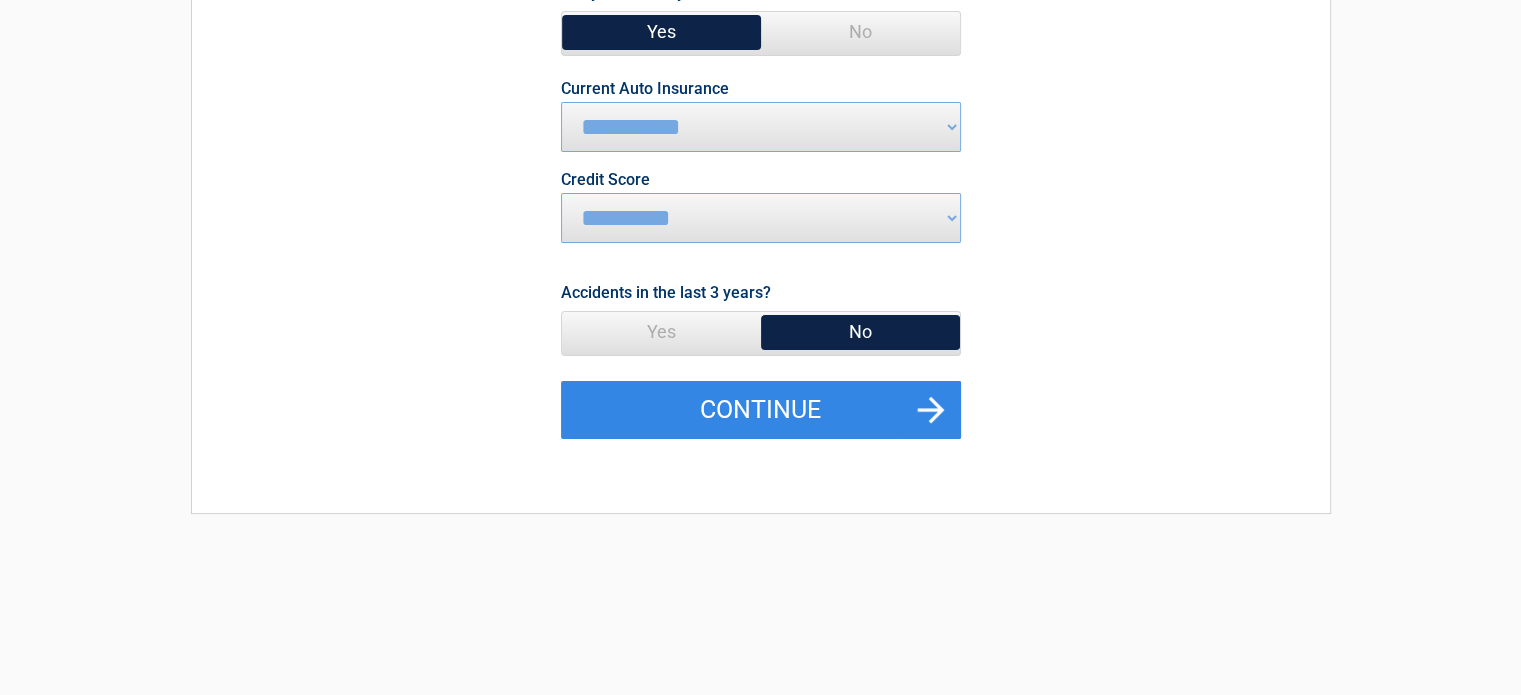 scroll, scrollTop: 327, scrollLeft: 0, axis: vertical 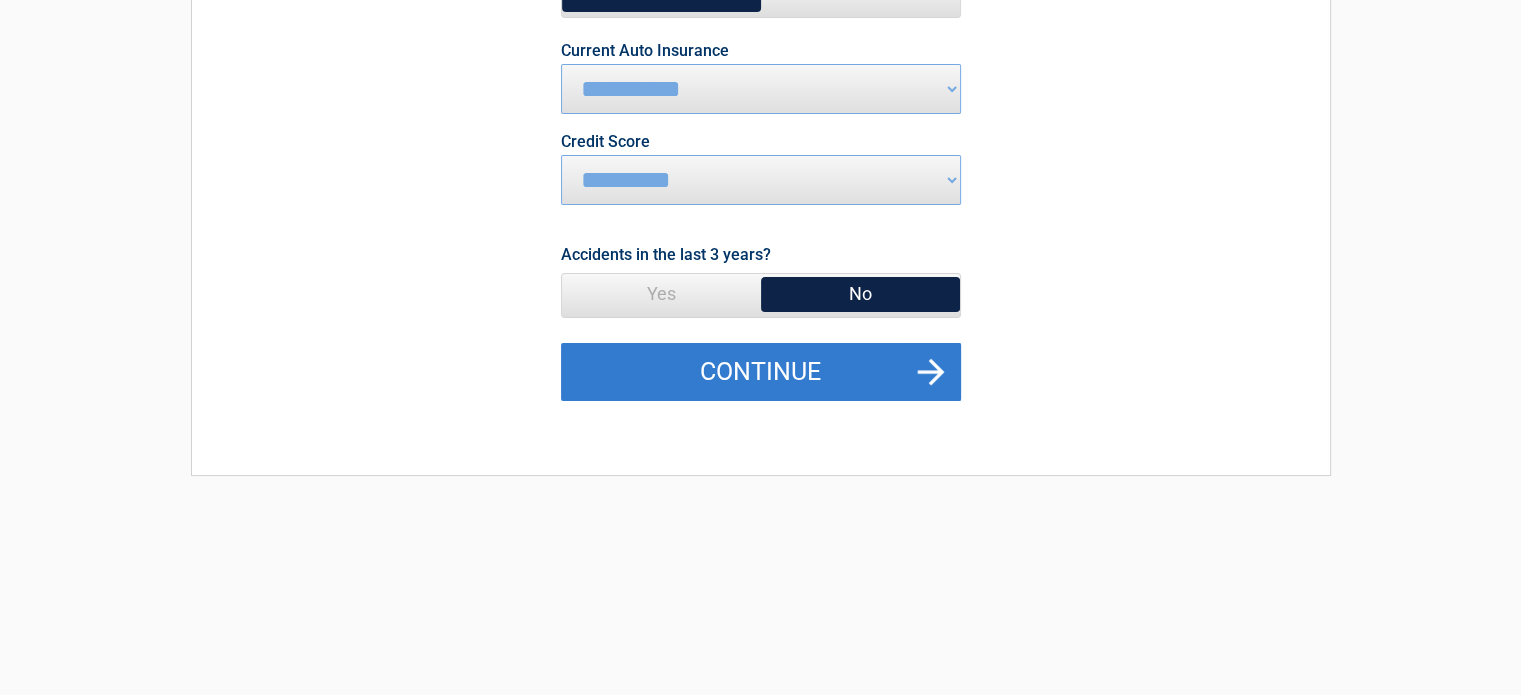 click on "Continue" at bounding box center (761, 372) 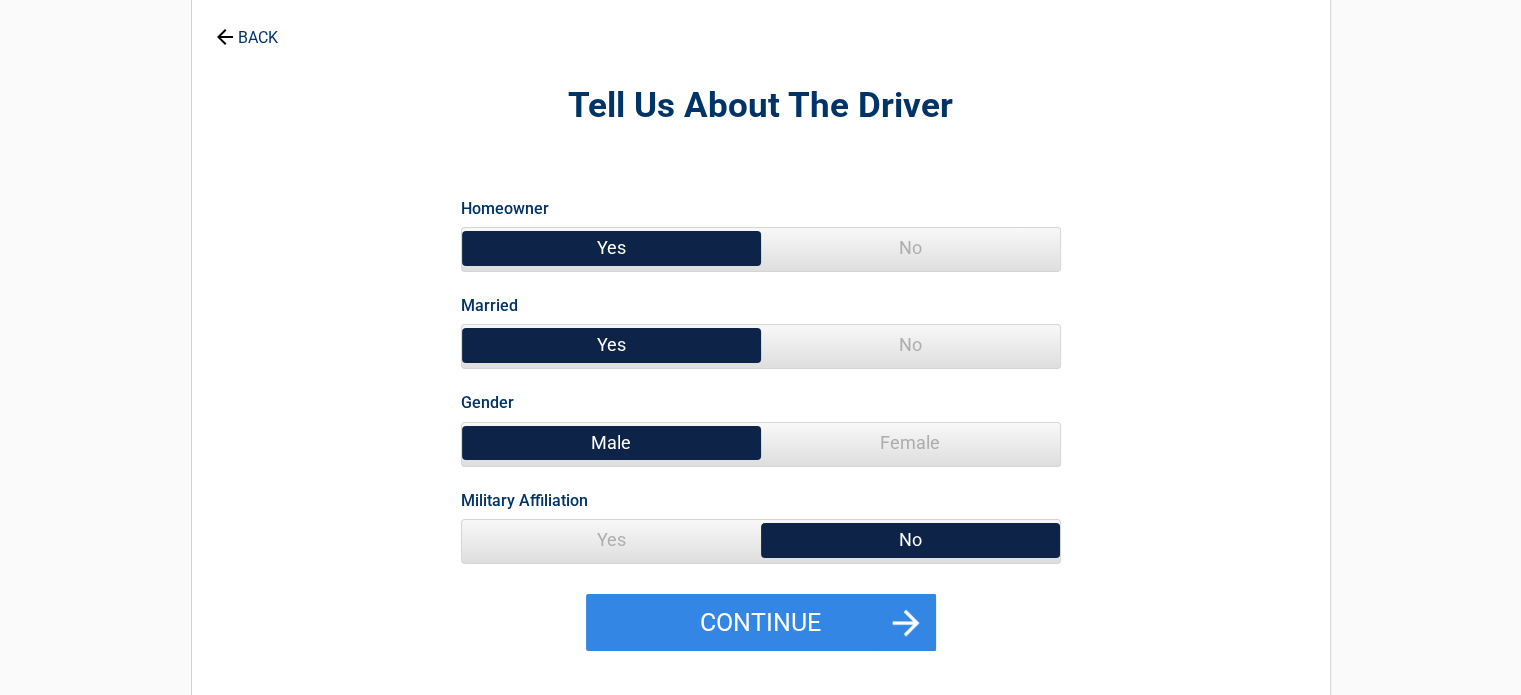 scroll, scrollTop: 0, scrollLeft: 0, axis: both 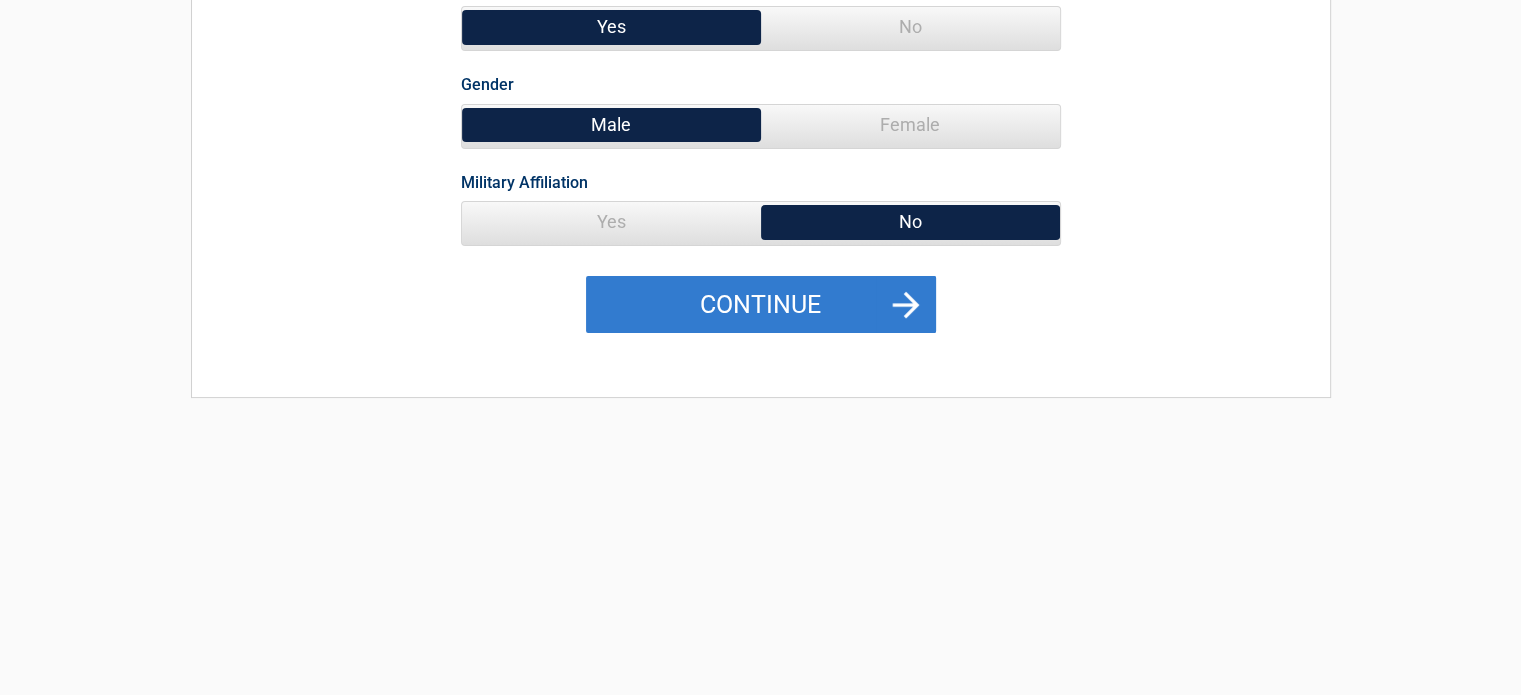 click on "Continue" at bounding box center (761, 305) 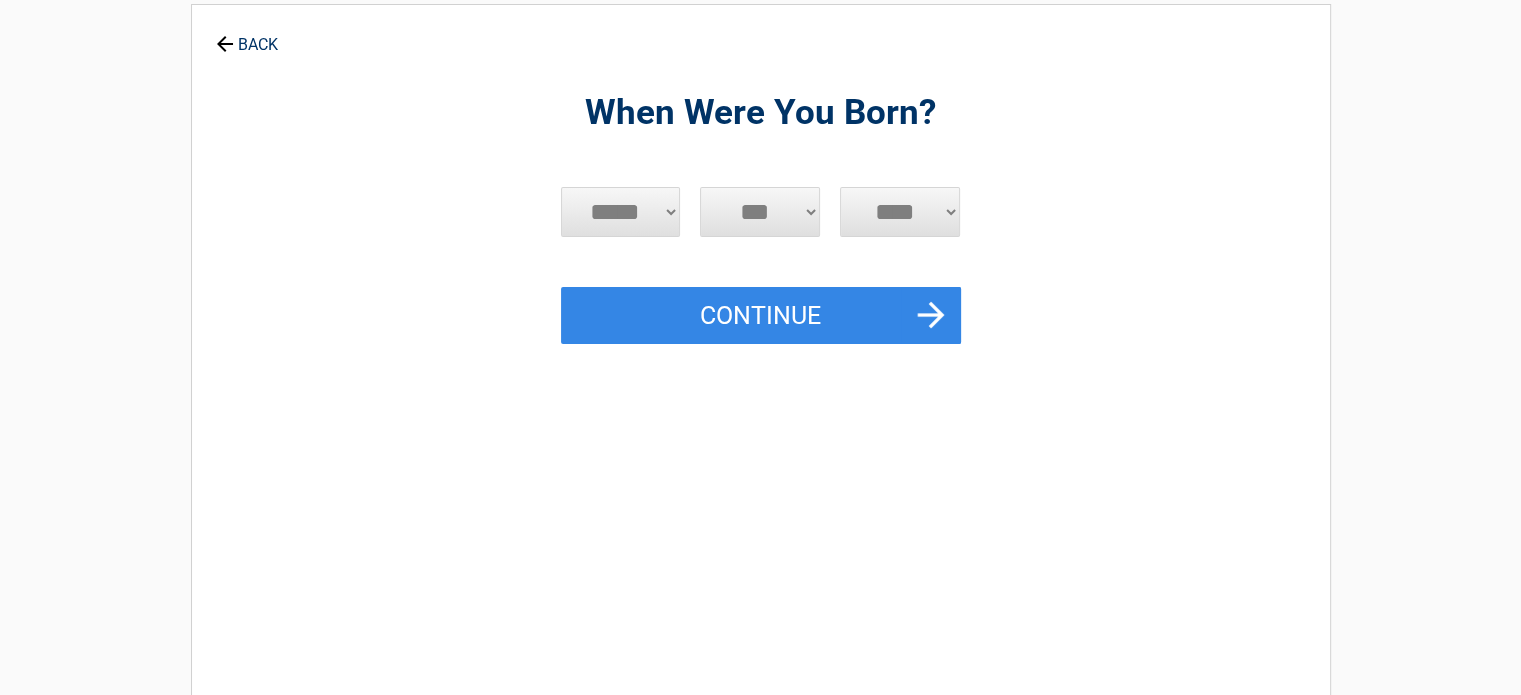 scroll, scrollTop: 0, scrollLeft: 0, axis: both 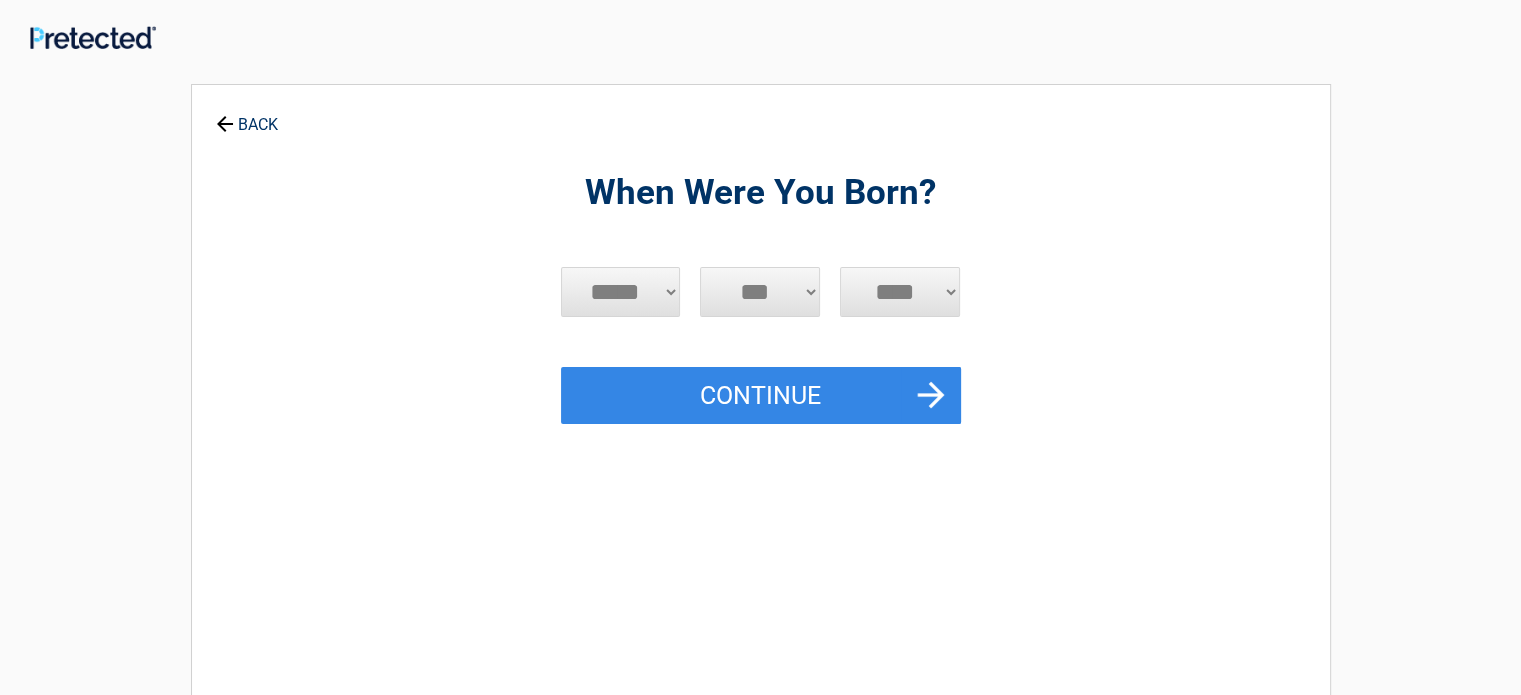 click on "*****
***
***
***
***
***
***
***
***
***
***
***
***" at bounding box center (621, 292) 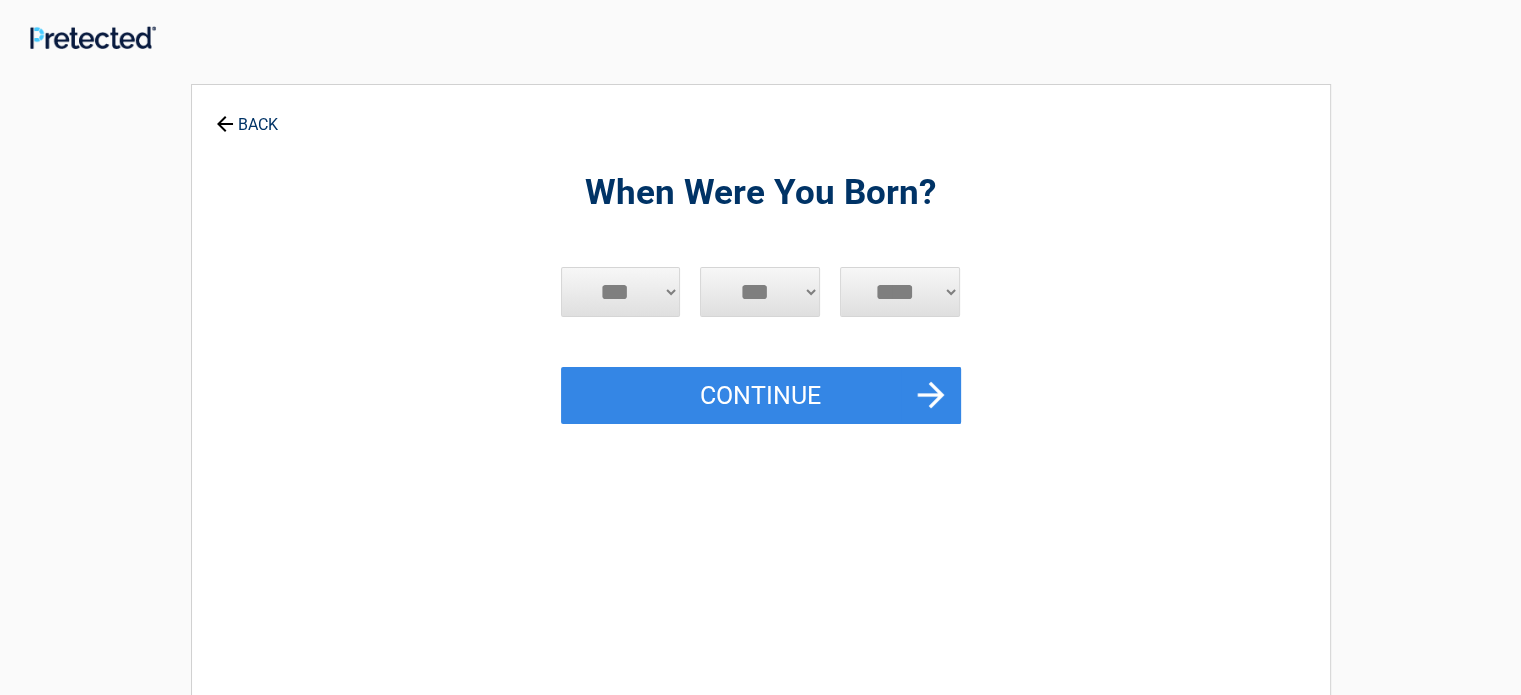click on "*****
***
***
***
***
***
***
***
***
***
***
***
***" at bounding box center (621, 292) 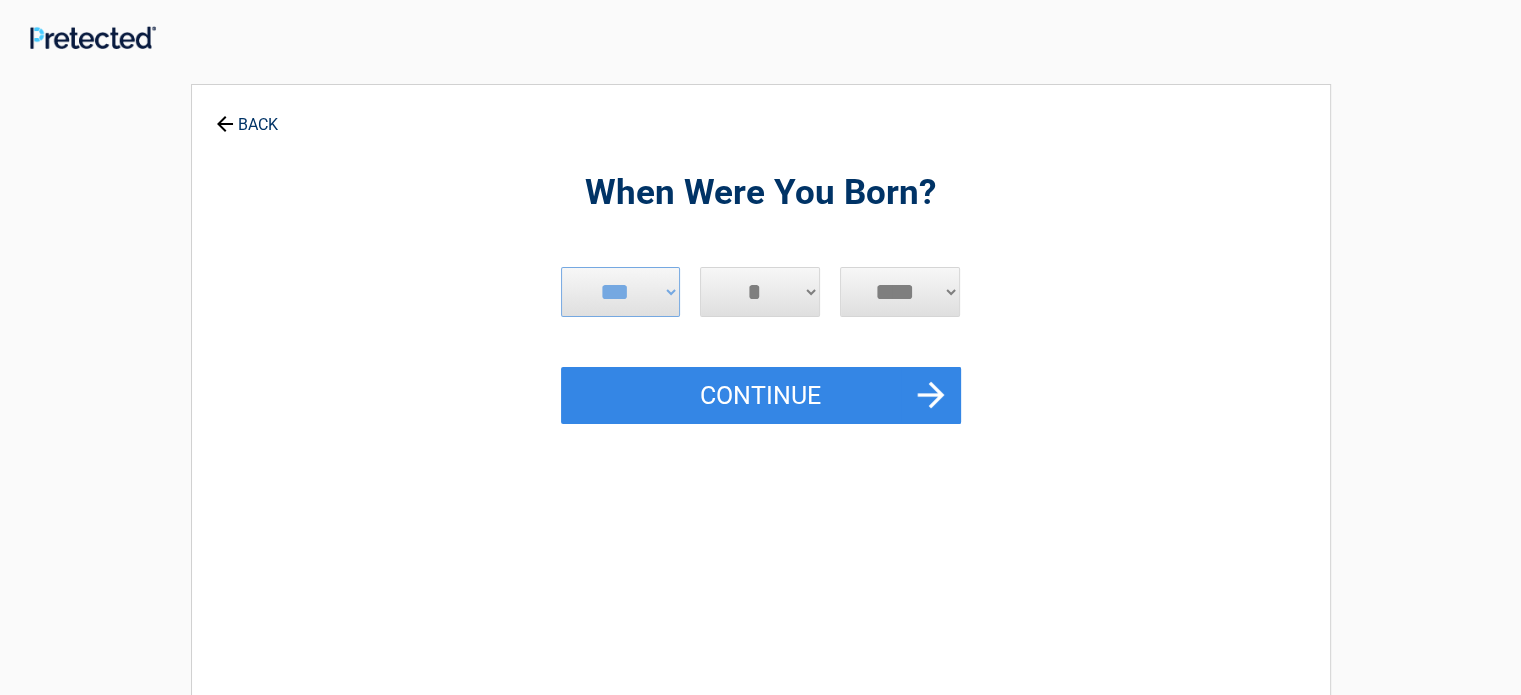 click on "*** * * * * * * * * * ** ** ** ** ** ** ** ** ** ** ** ** ** ** ** ** ** ** ** ** ** **" at bounding box center (760, 292) 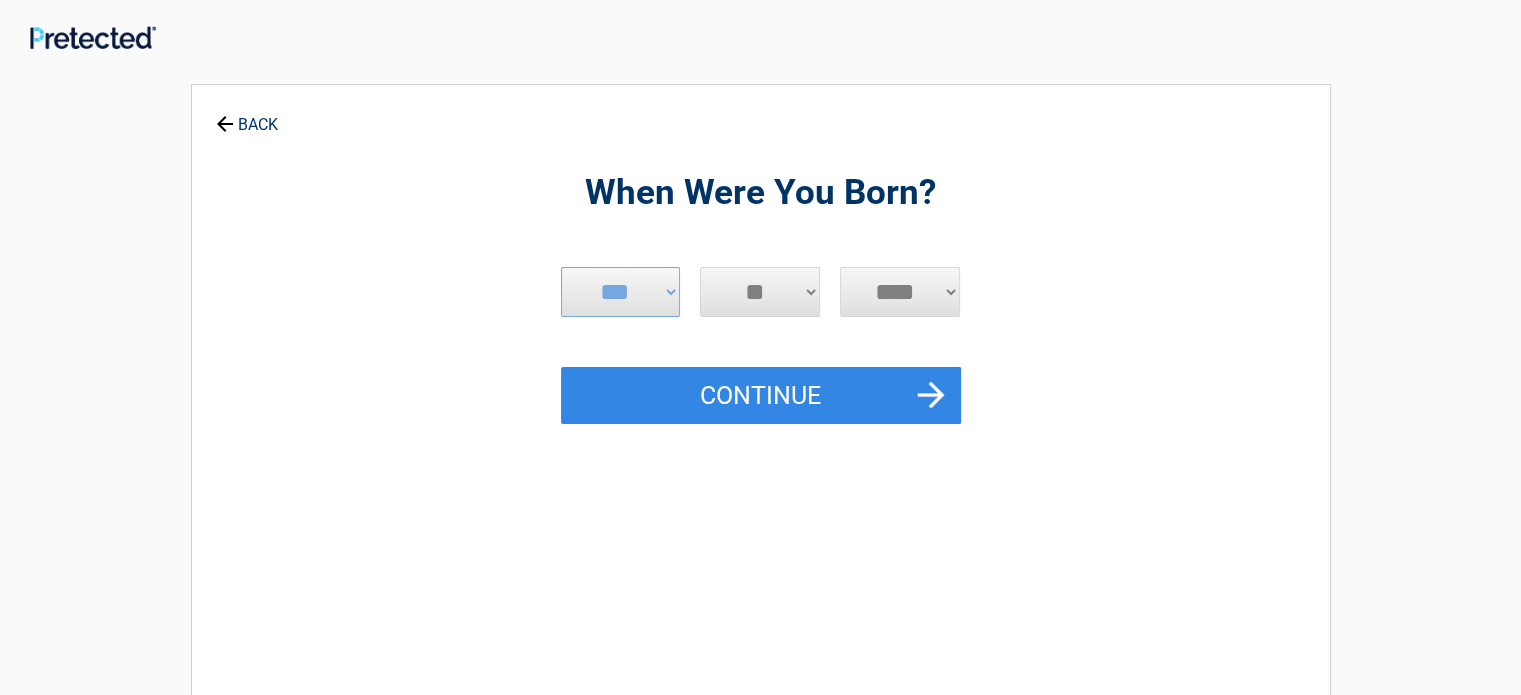 click on "*** * * * * * * * * * ** ** ** ** ** ** ** ** ** ** ** ** ** ** ** ** ** ** ** ** ** **" at bounding box center (760, 292) 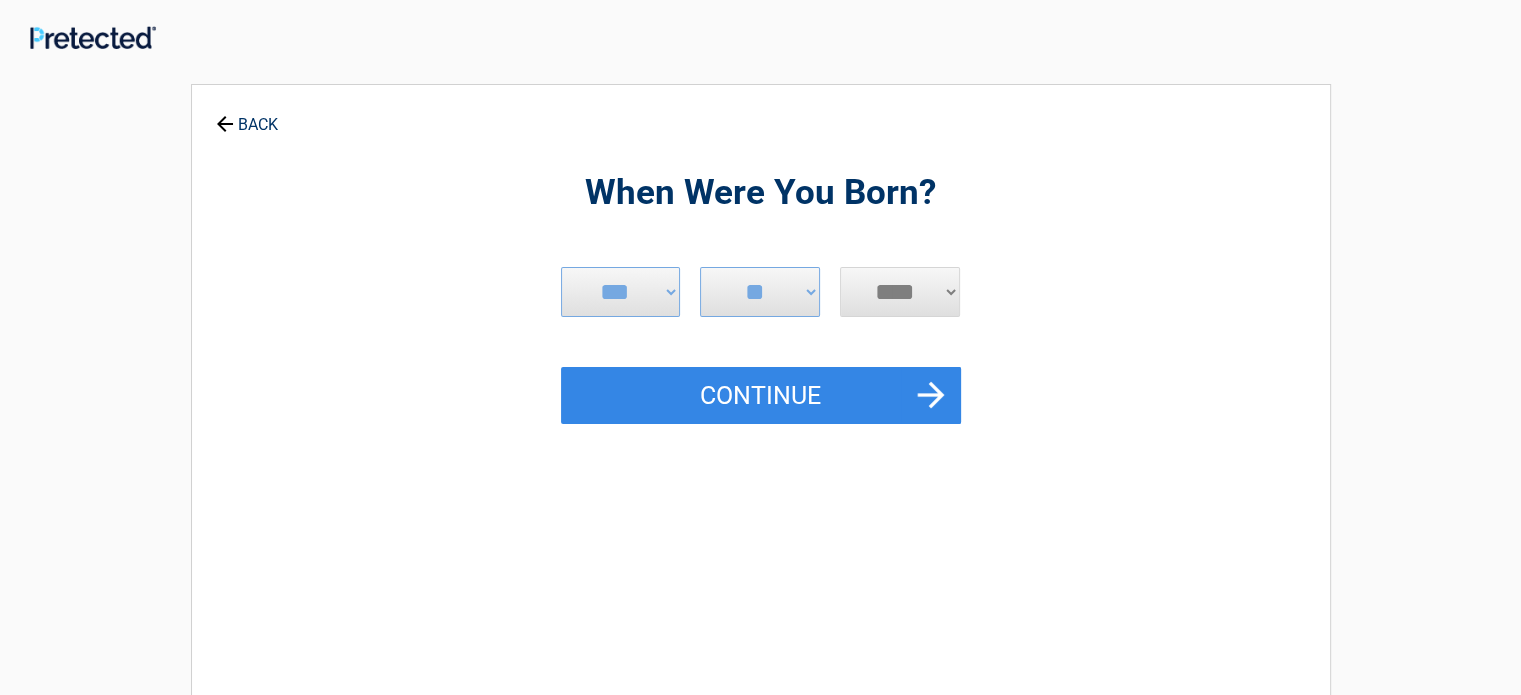 click on "****
****
****
****
****
****
****
****
****
****
****
****
****
****
****
****
****
****
****
****
****
****
****
****
****
****
****
****
****
****
****
****
****
****
****
****
****
****
****
****
****
****
****
****
****
****
****
****
****
****
****
****
****
****
****
****
****
****
****
****
****
****
****
****" at bounding box center (900, 292) 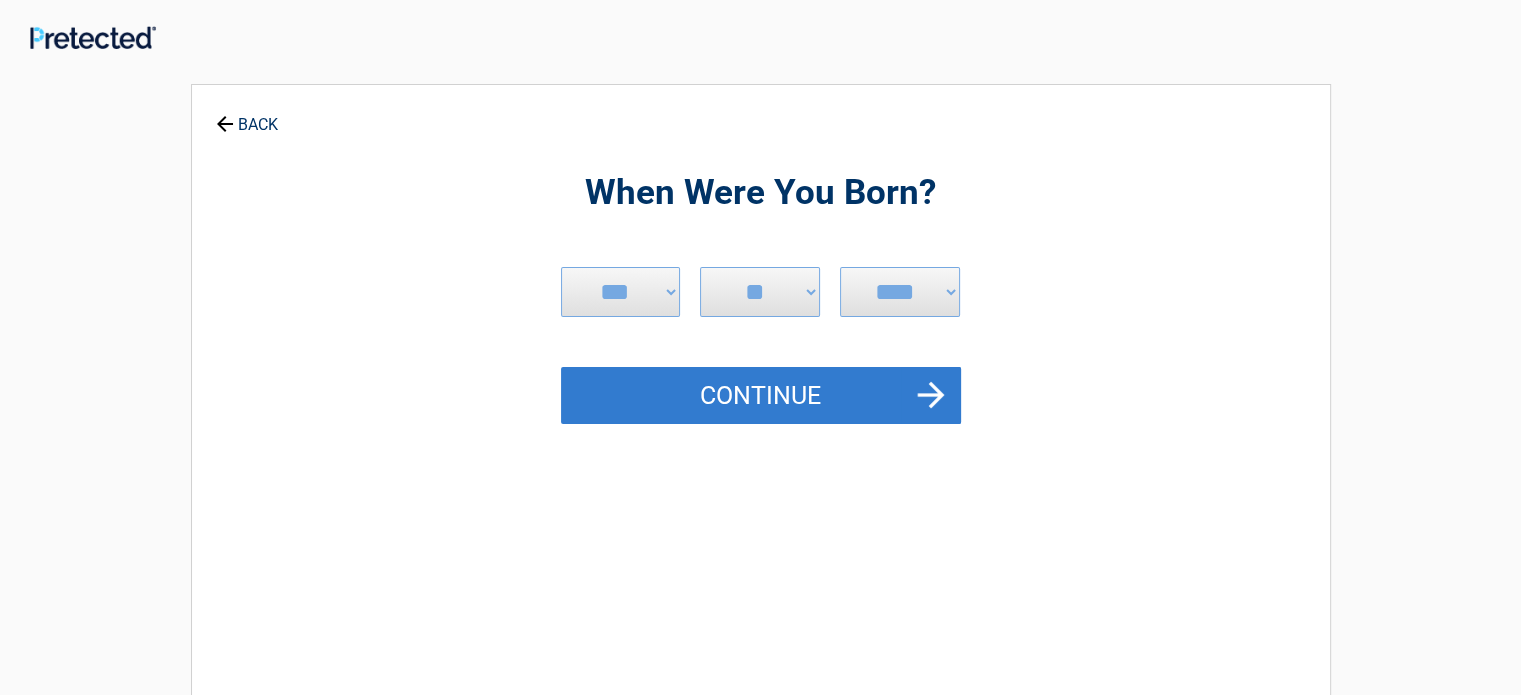 click on "Continue" at bounding box center [761, 396] 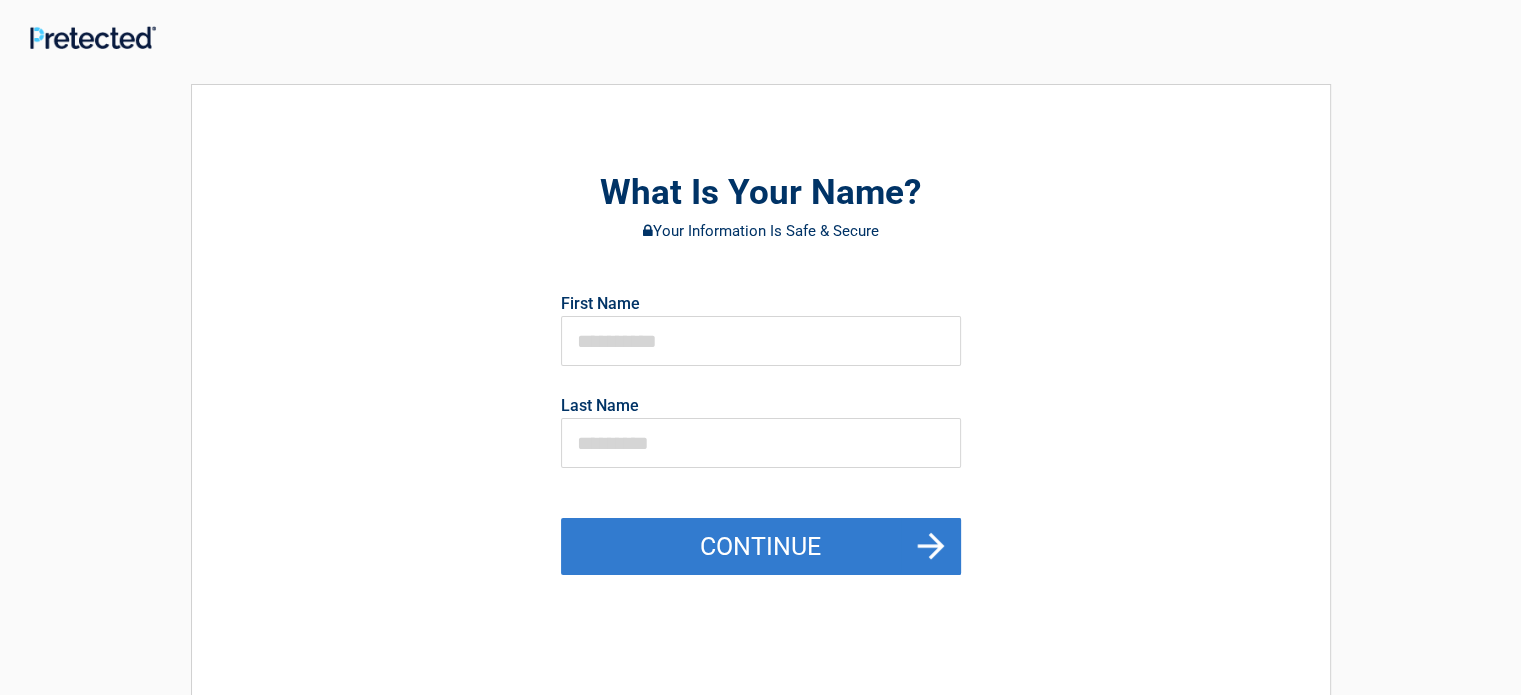 click on "Continue" at bounding box center (761, 547) 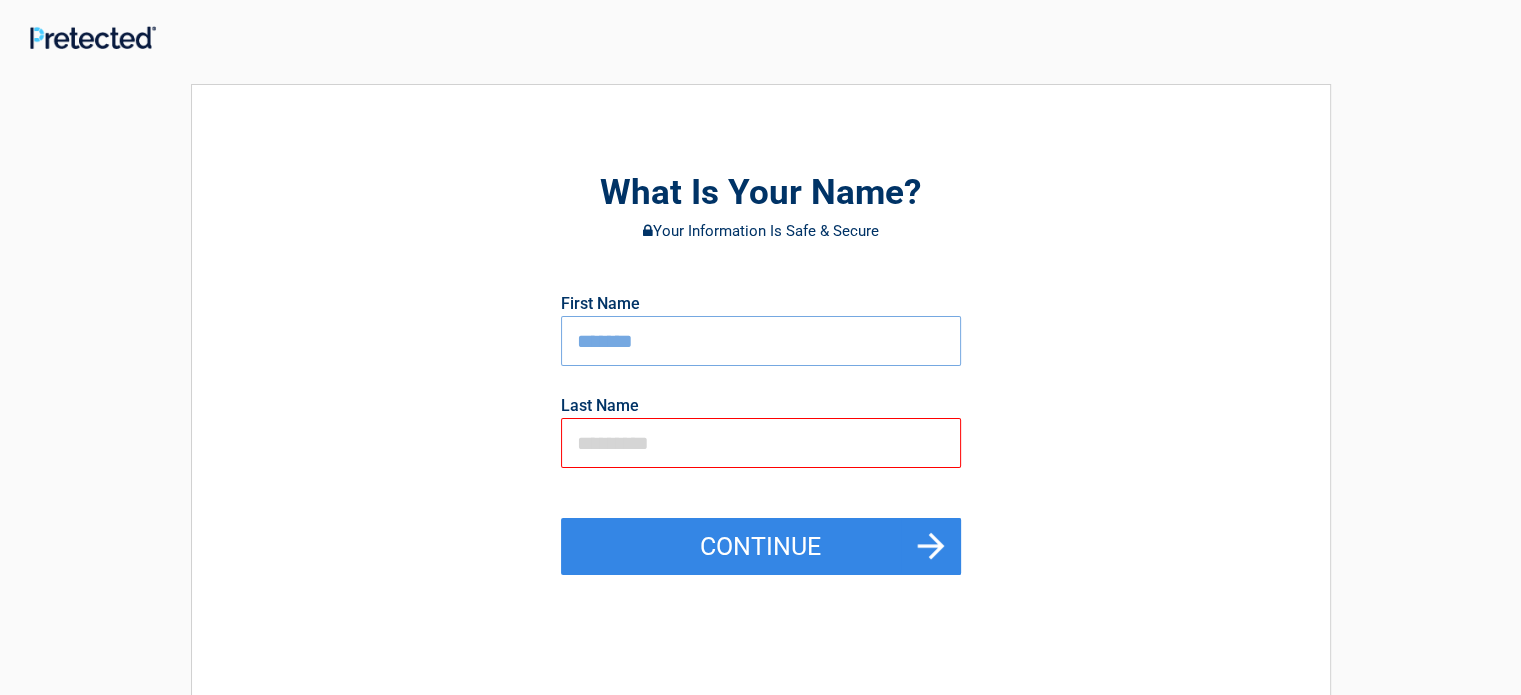 type on "*******" 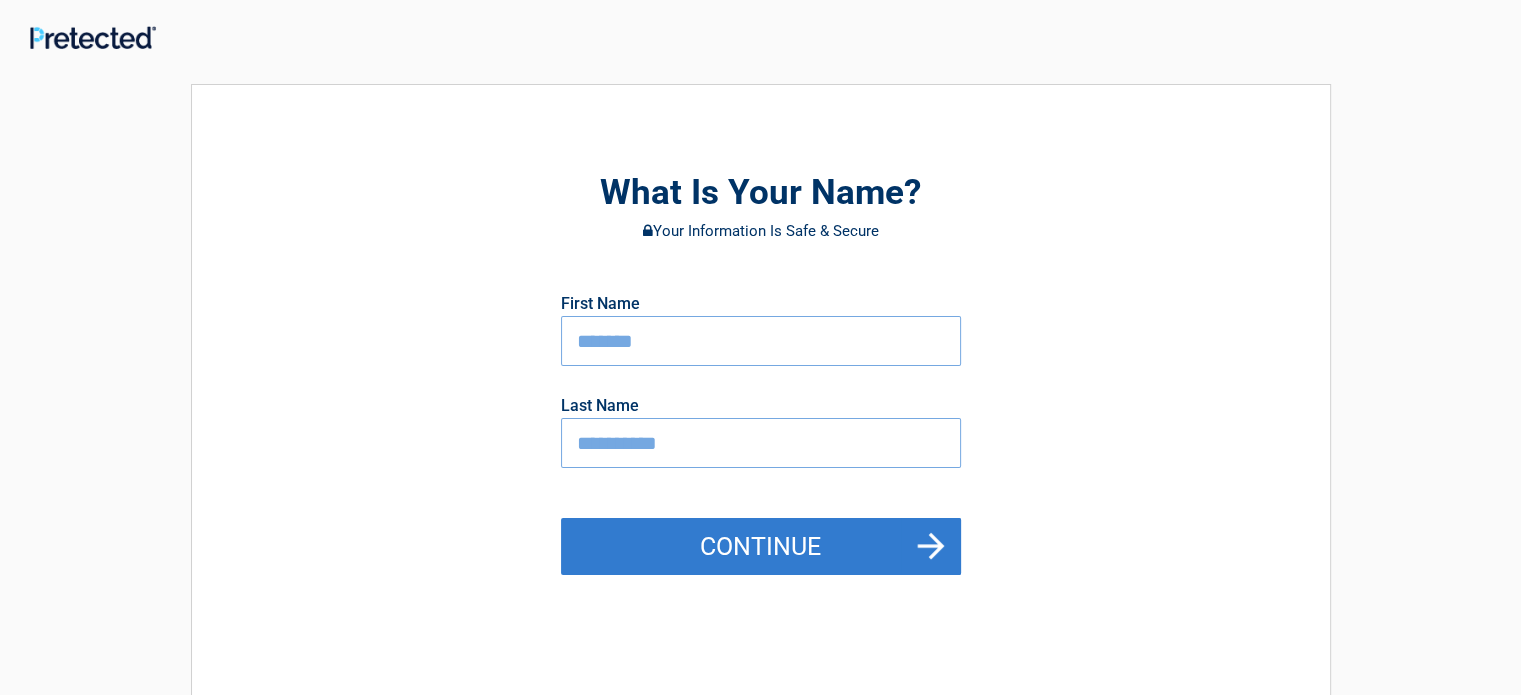 type on "**********" 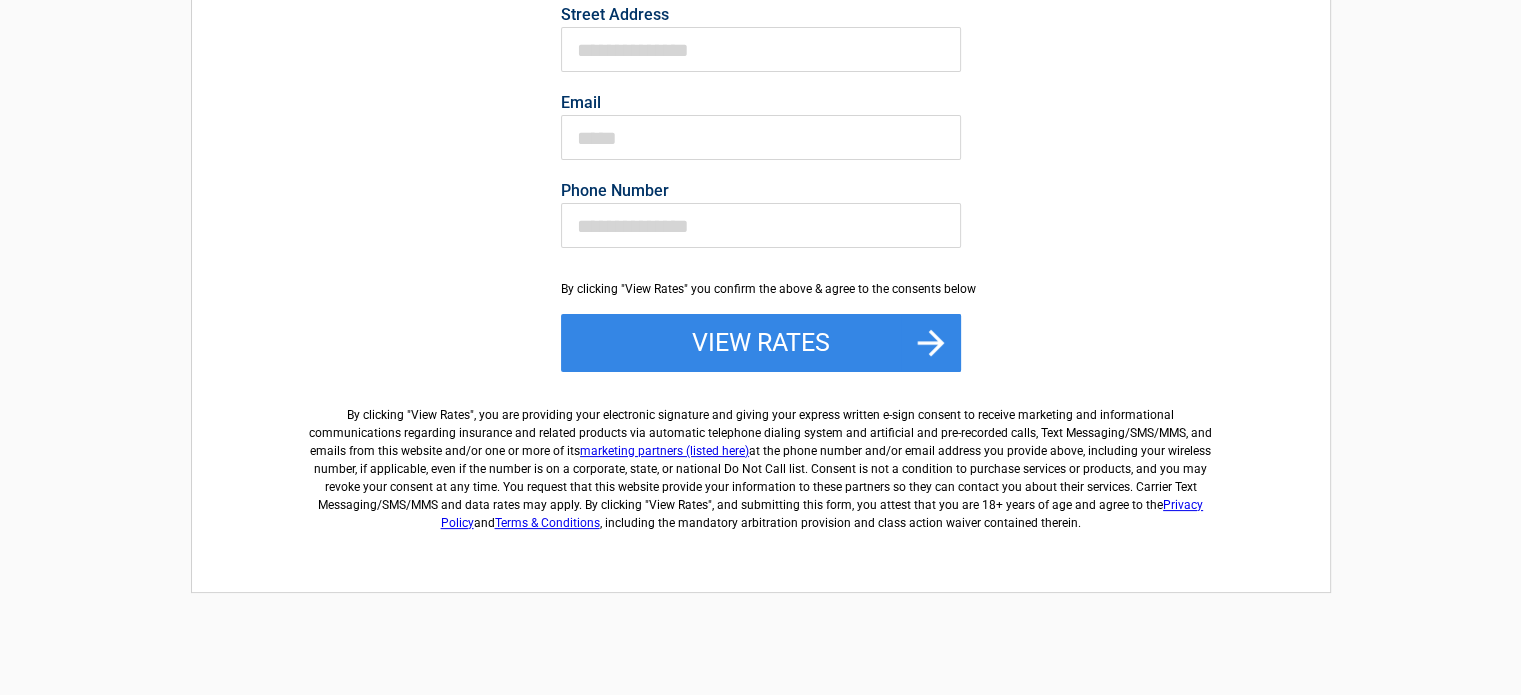 scroll, scrollTop: 337, scrollLeft: 0, axis: vertical 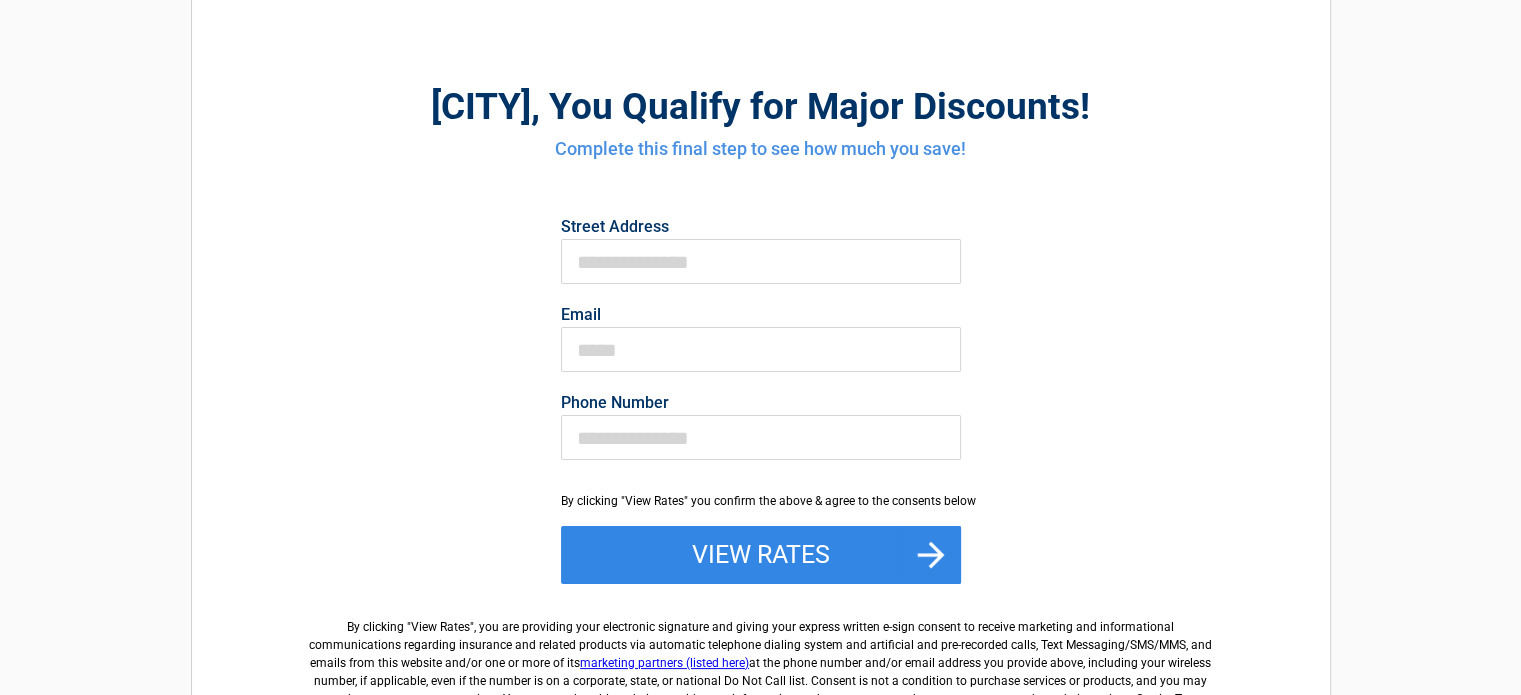 drag, startPoint x: 1516, startPoint y: 106, endPoint x: 1535, endPoint y: 251, distance: 146.23953 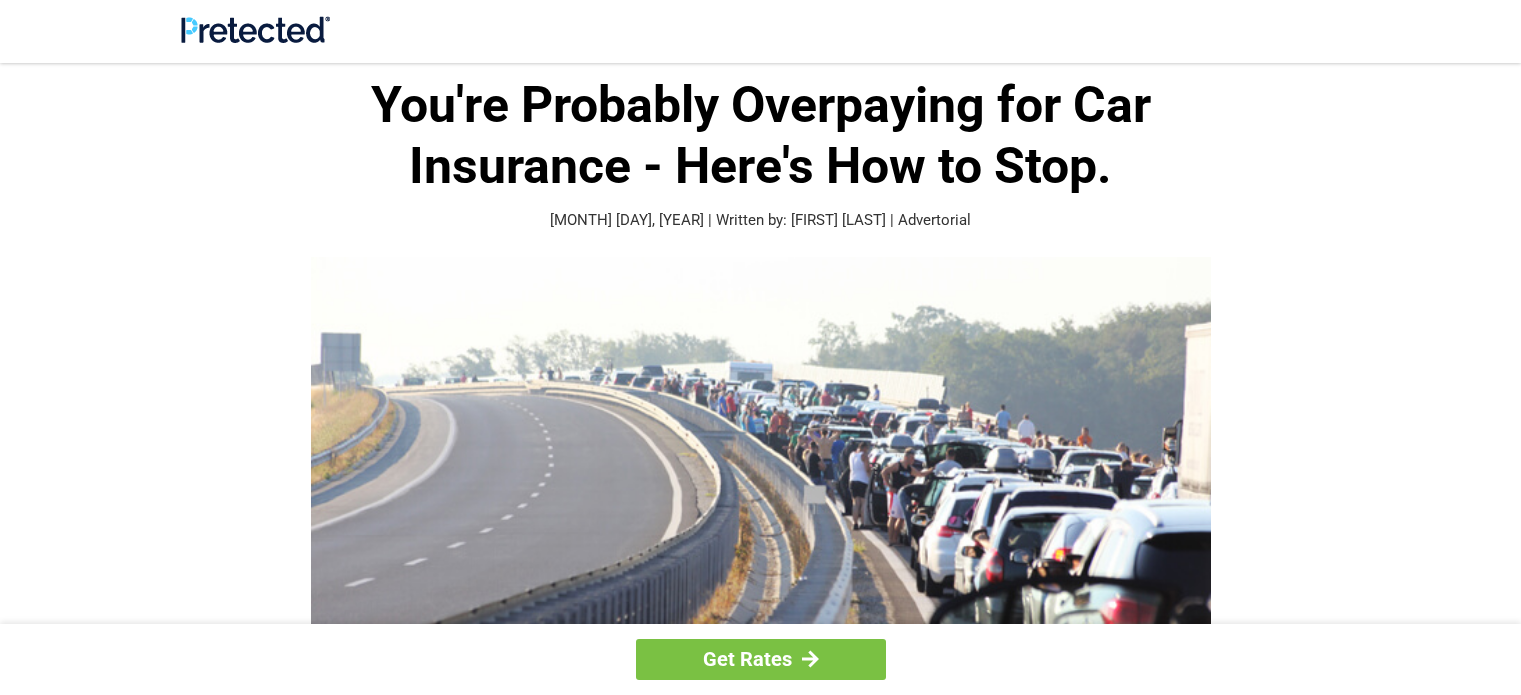 scroll, scrollTop: 1600, scrollLeft: 0, axis: vertical 